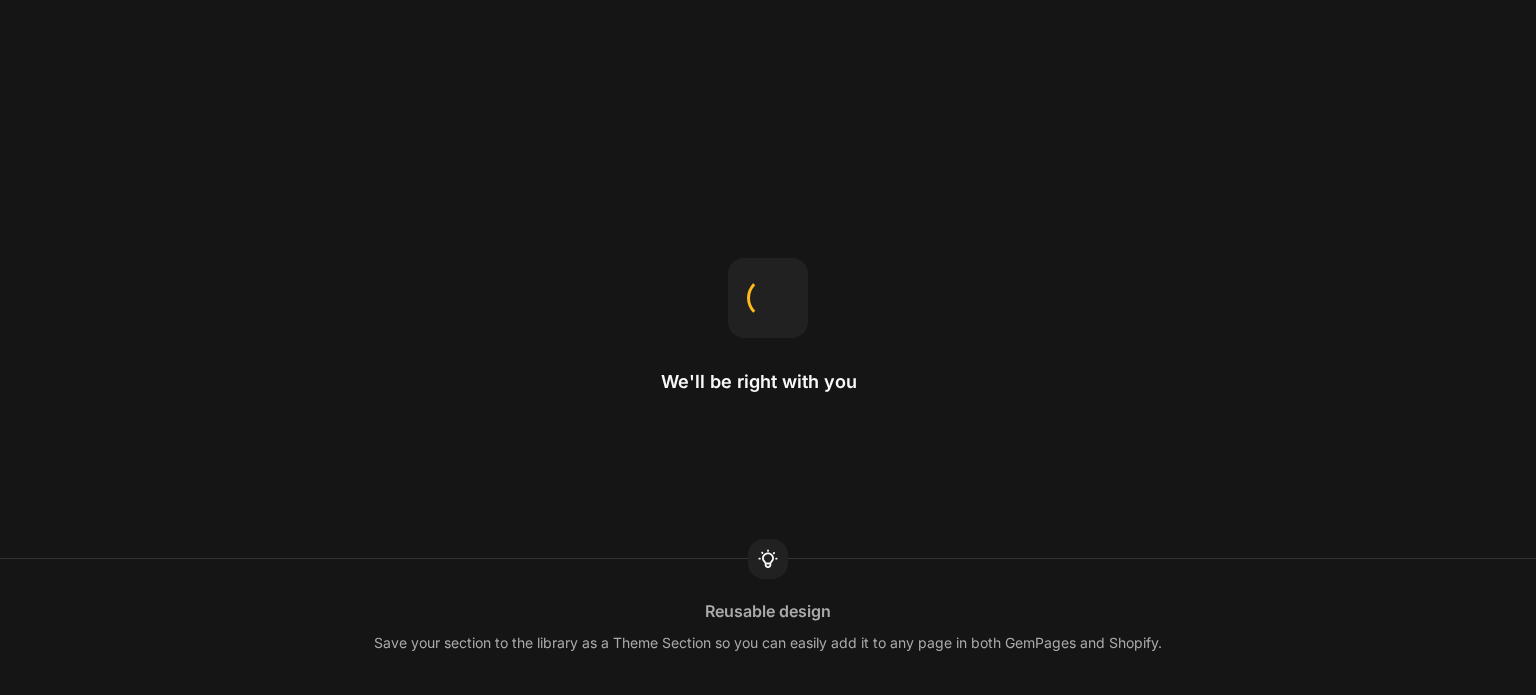 scroll, scrollTop: 0, scrollLeft: 0, axis: both 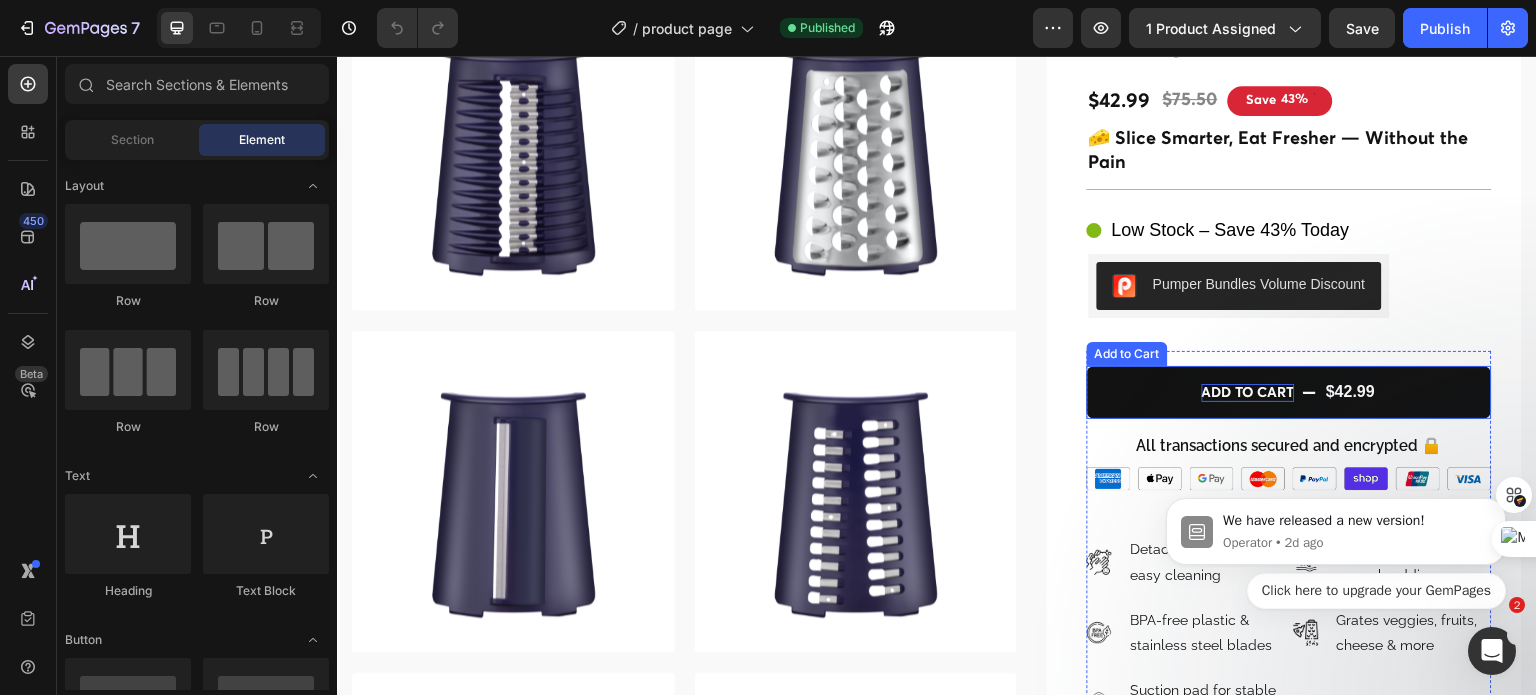 click on "Add to Cart" at bounding box center [1248, 393] 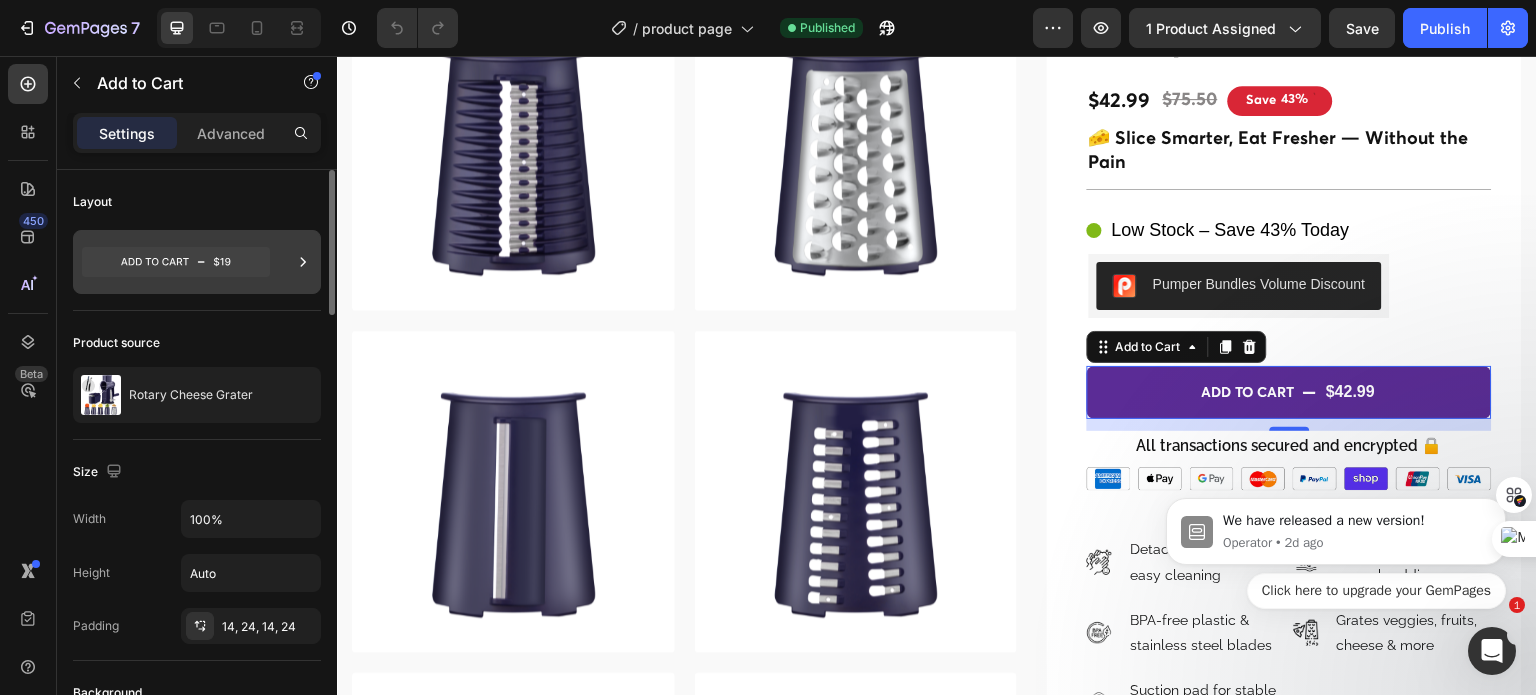 click 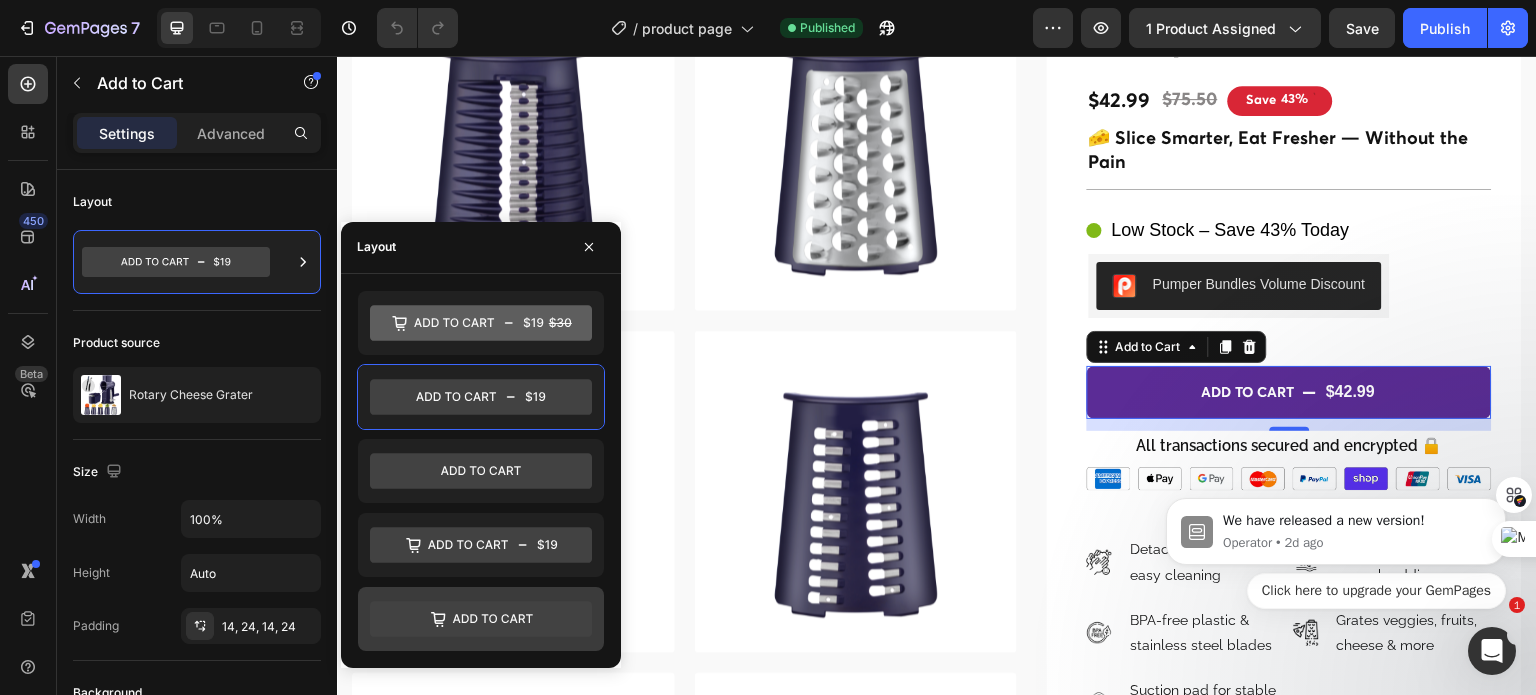 click 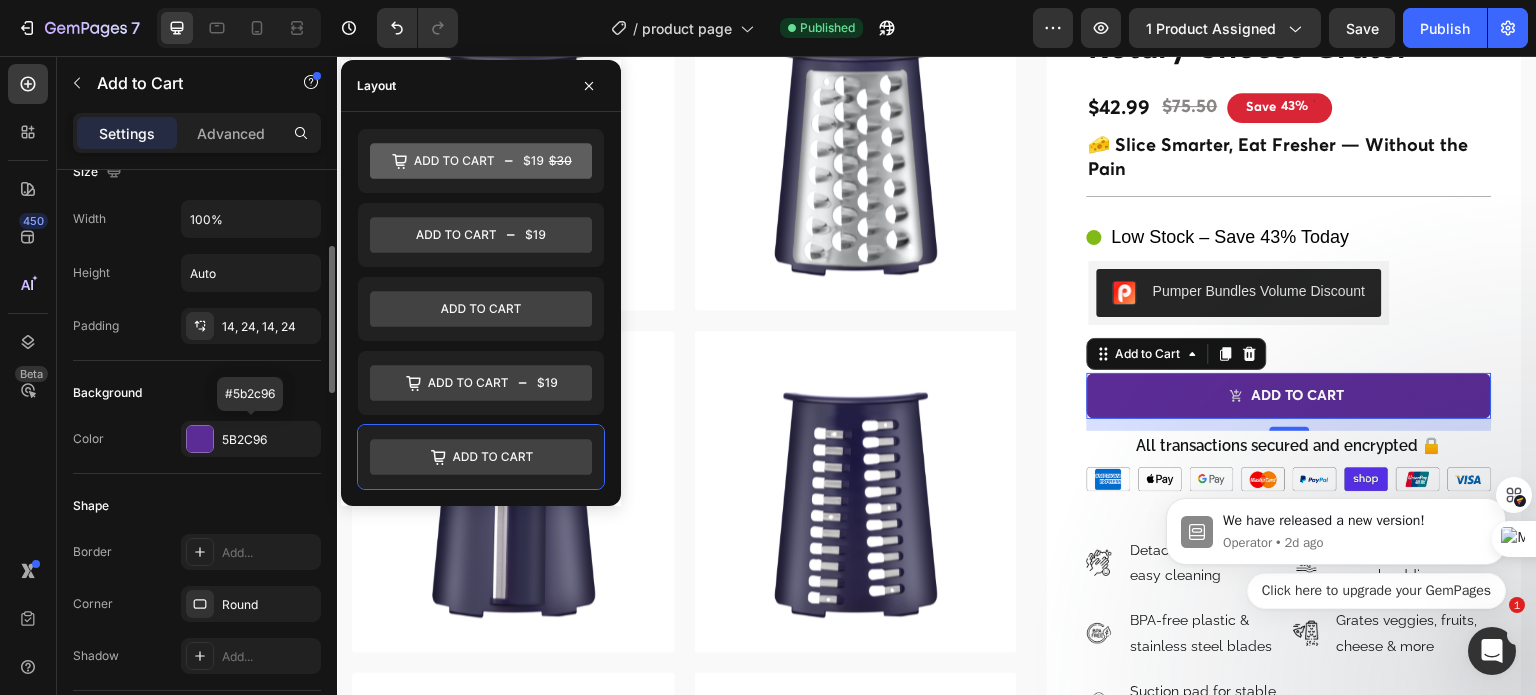 scroll, scrollTop: 600, scrollLeft: 0, axis: vertical 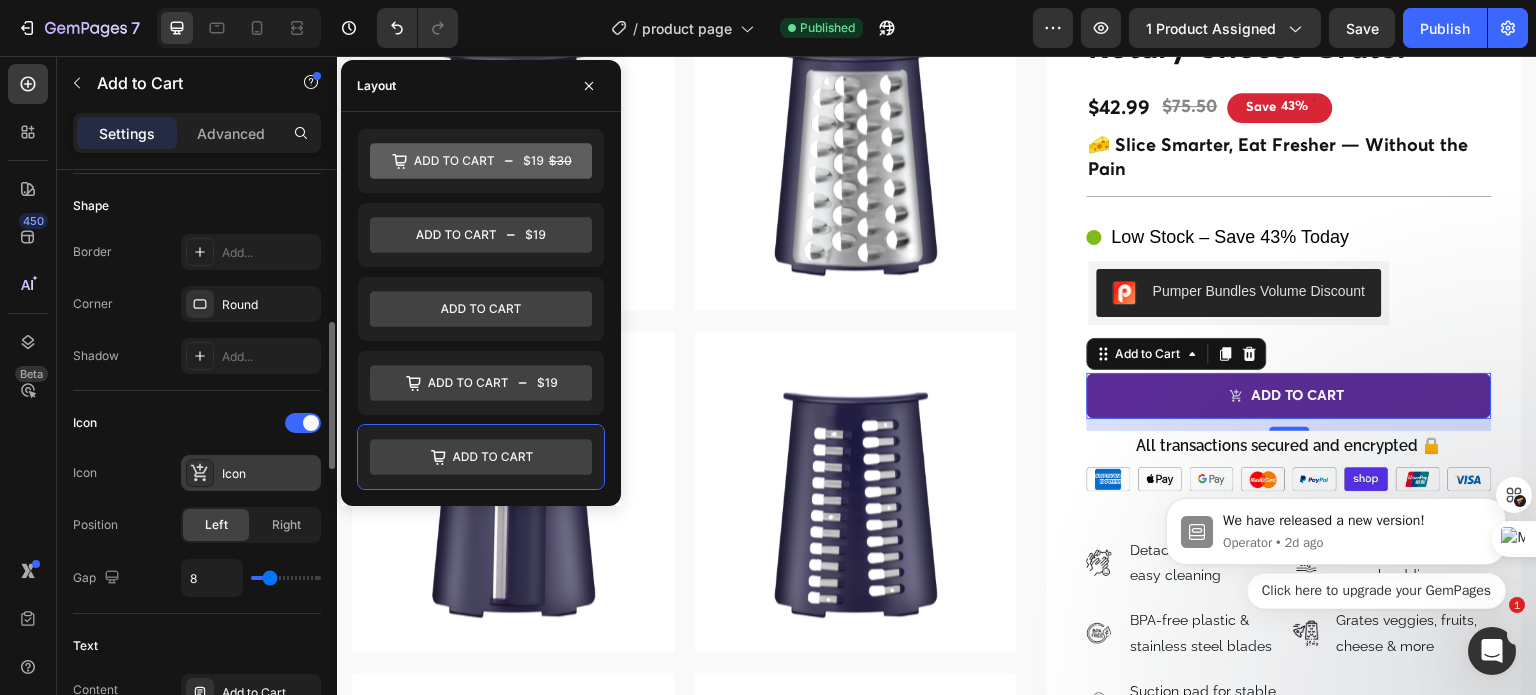 click on "Icon" at bounding box center [269, 474] 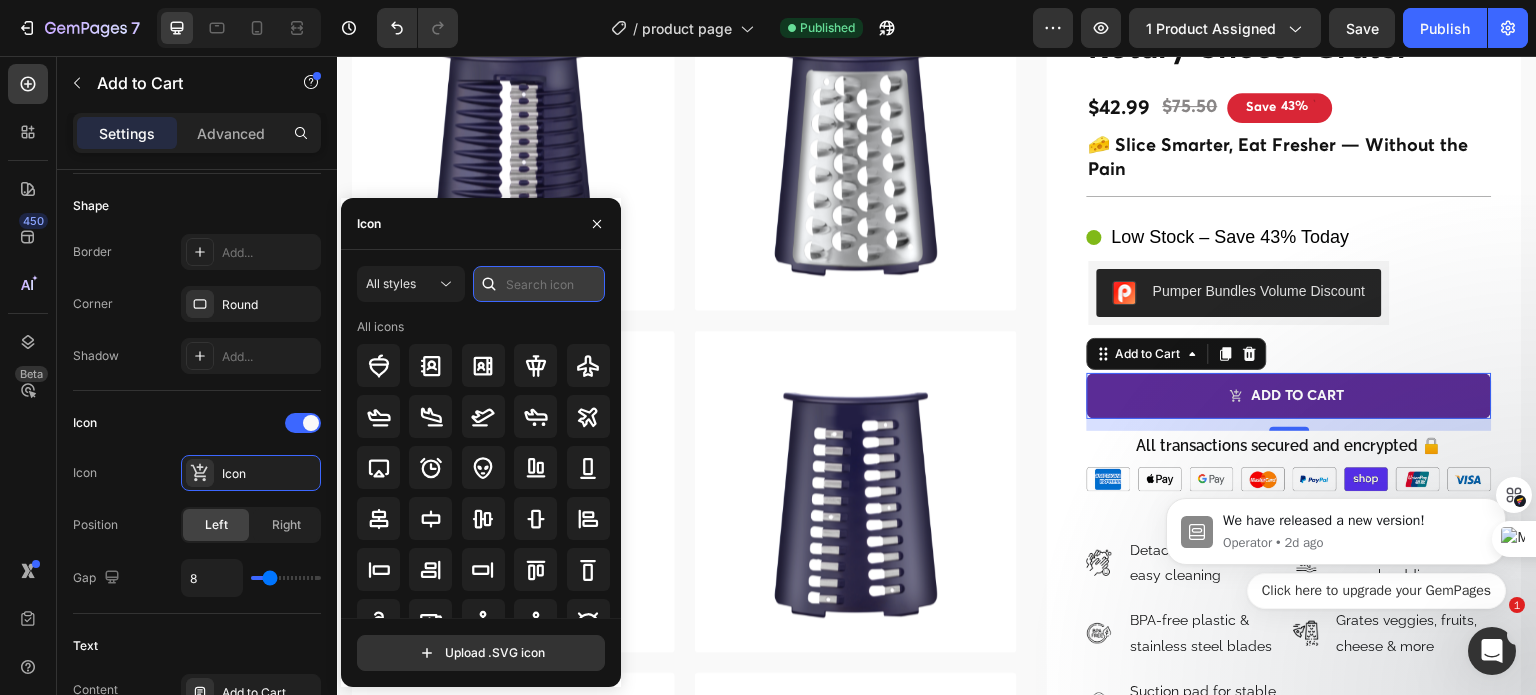 click at bounding box center (539, 284) 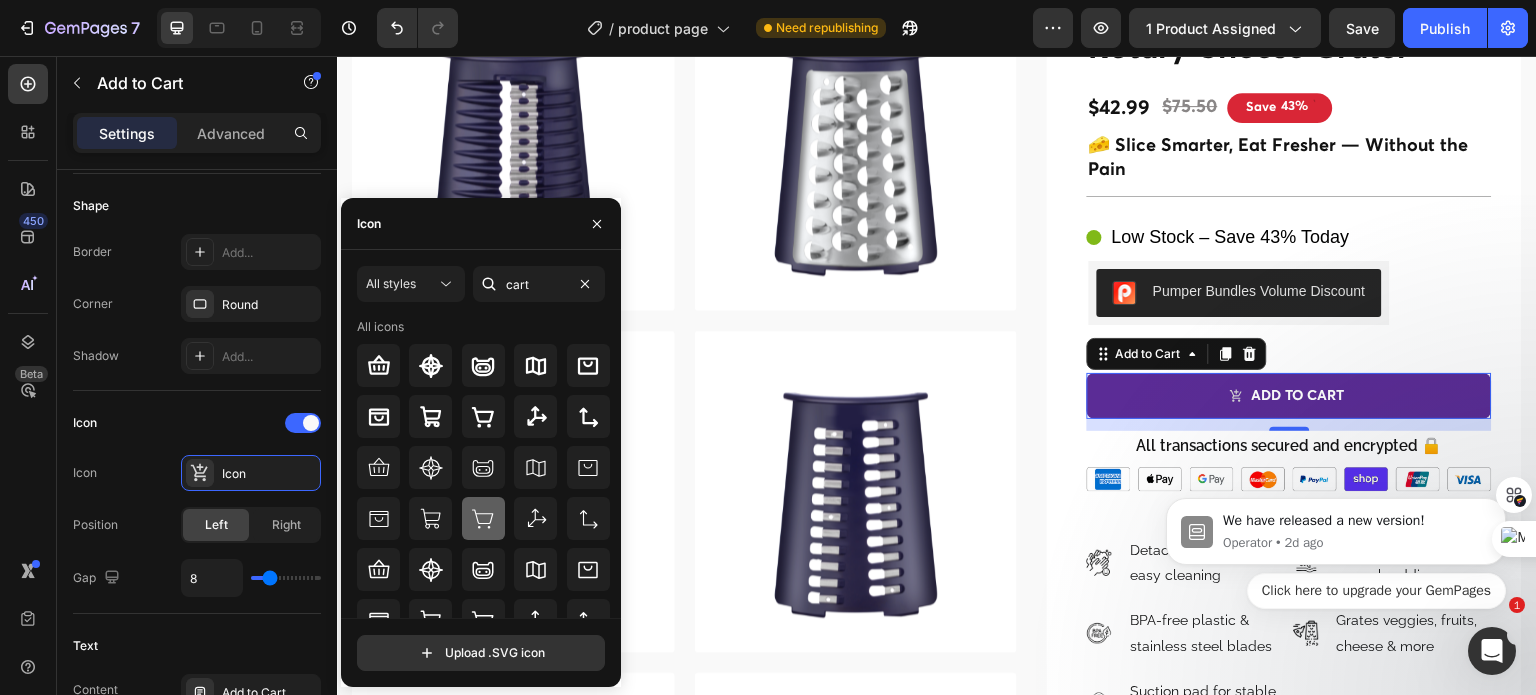 type on "cart" 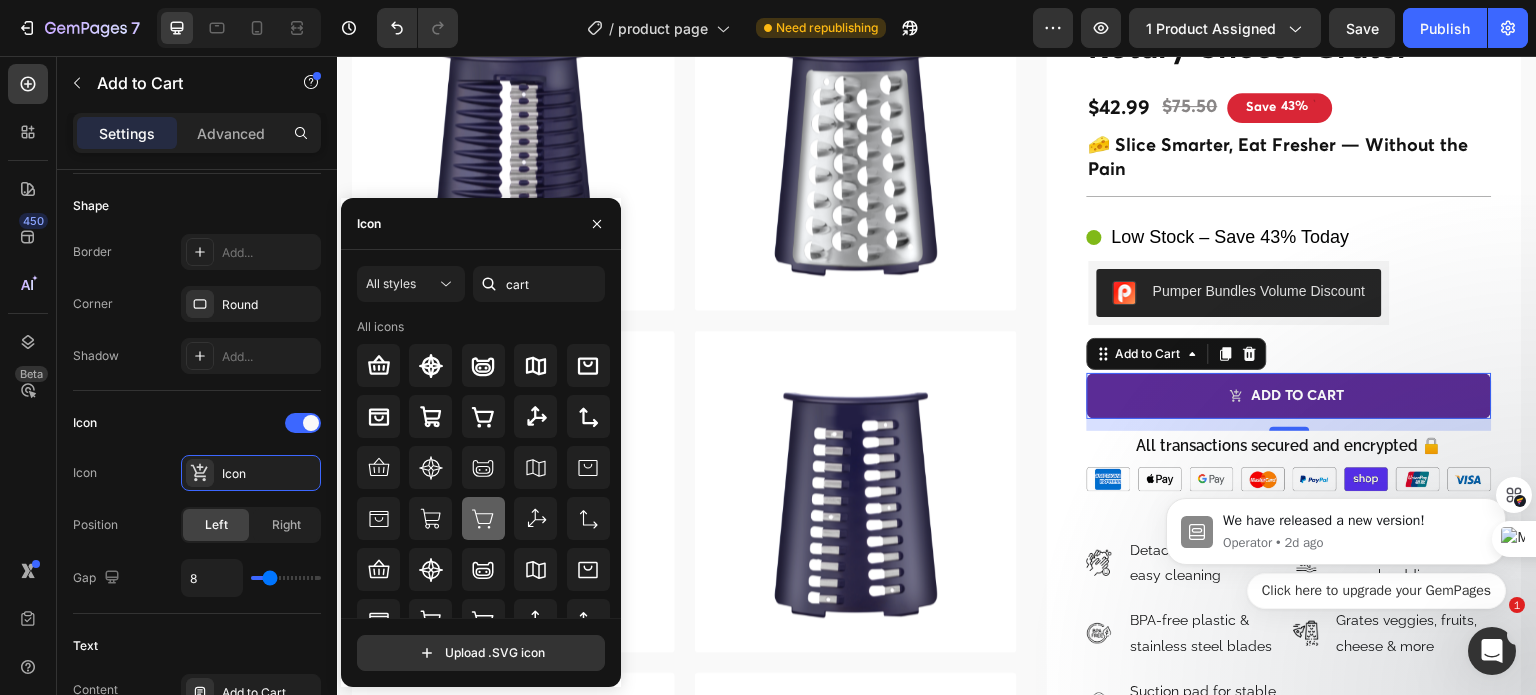 click 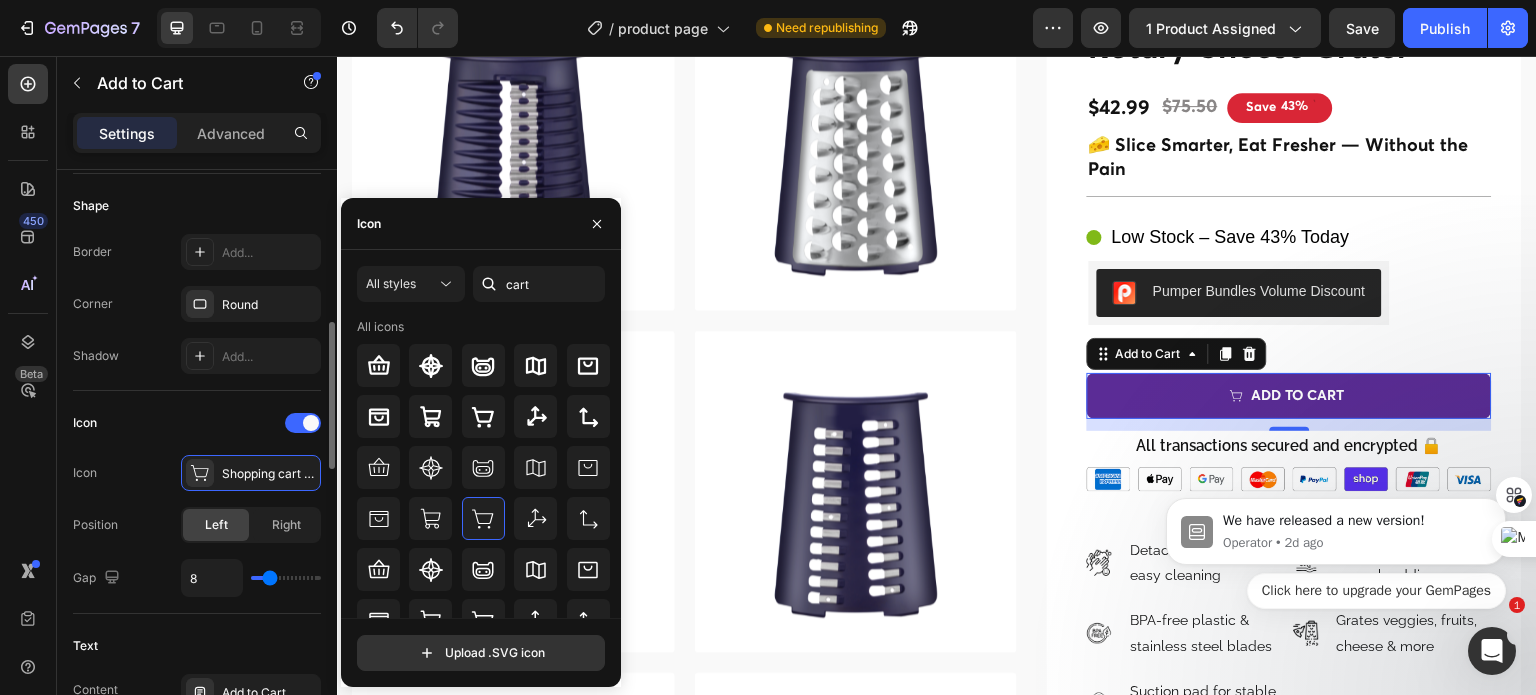 click on "Icon Icon
Shopping cart simple light Position Left Right Gap 8" at bounding box center [197, 502] 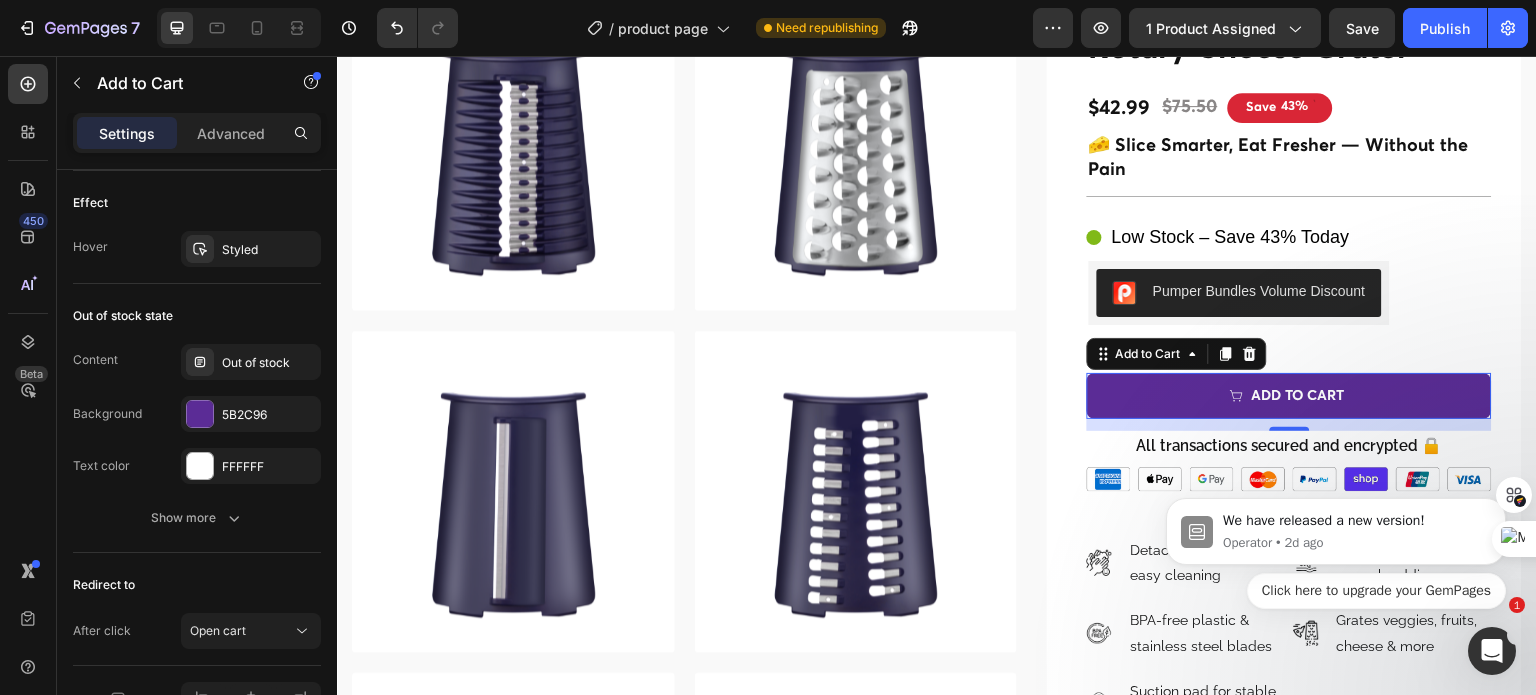 scroll, scrollTop: 1714, scrollLeft: 0, axis: vertical 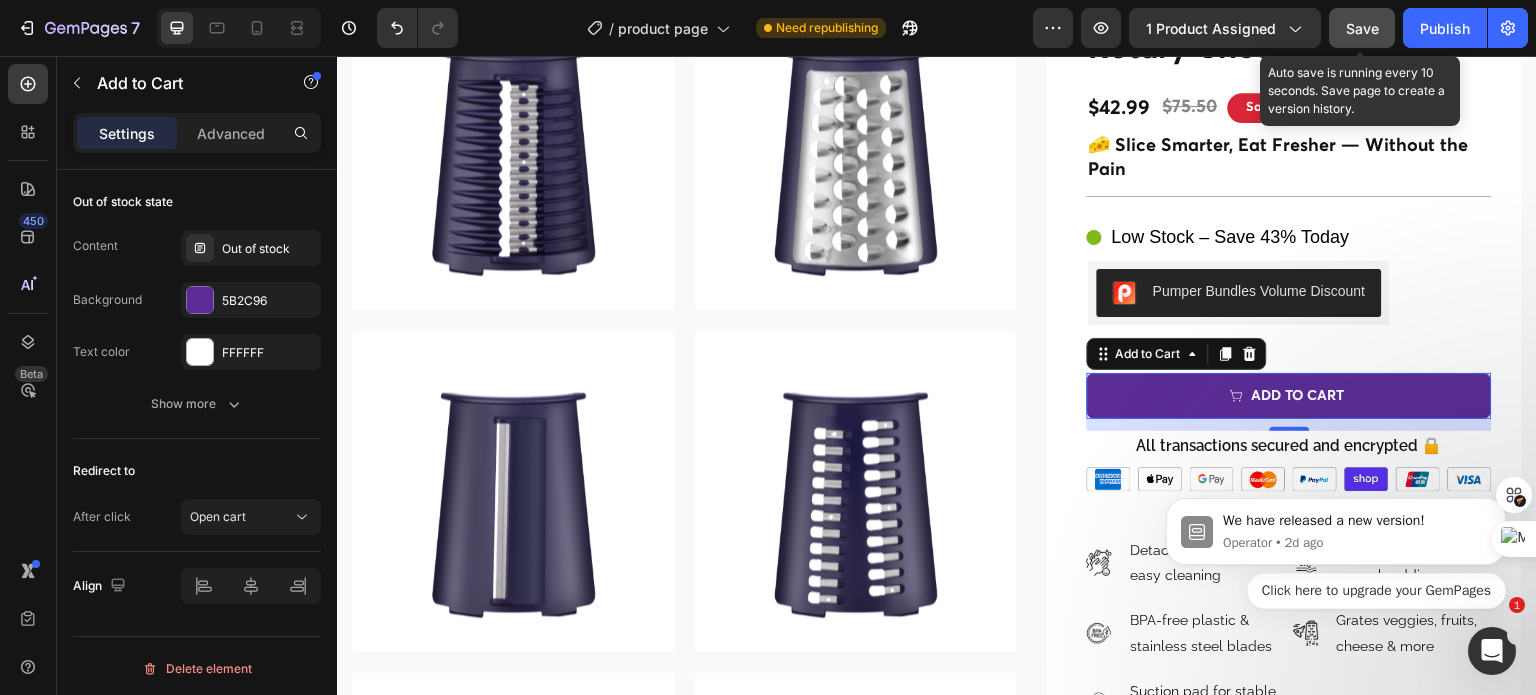 click on "Save" at bounding box center [1362, 28] 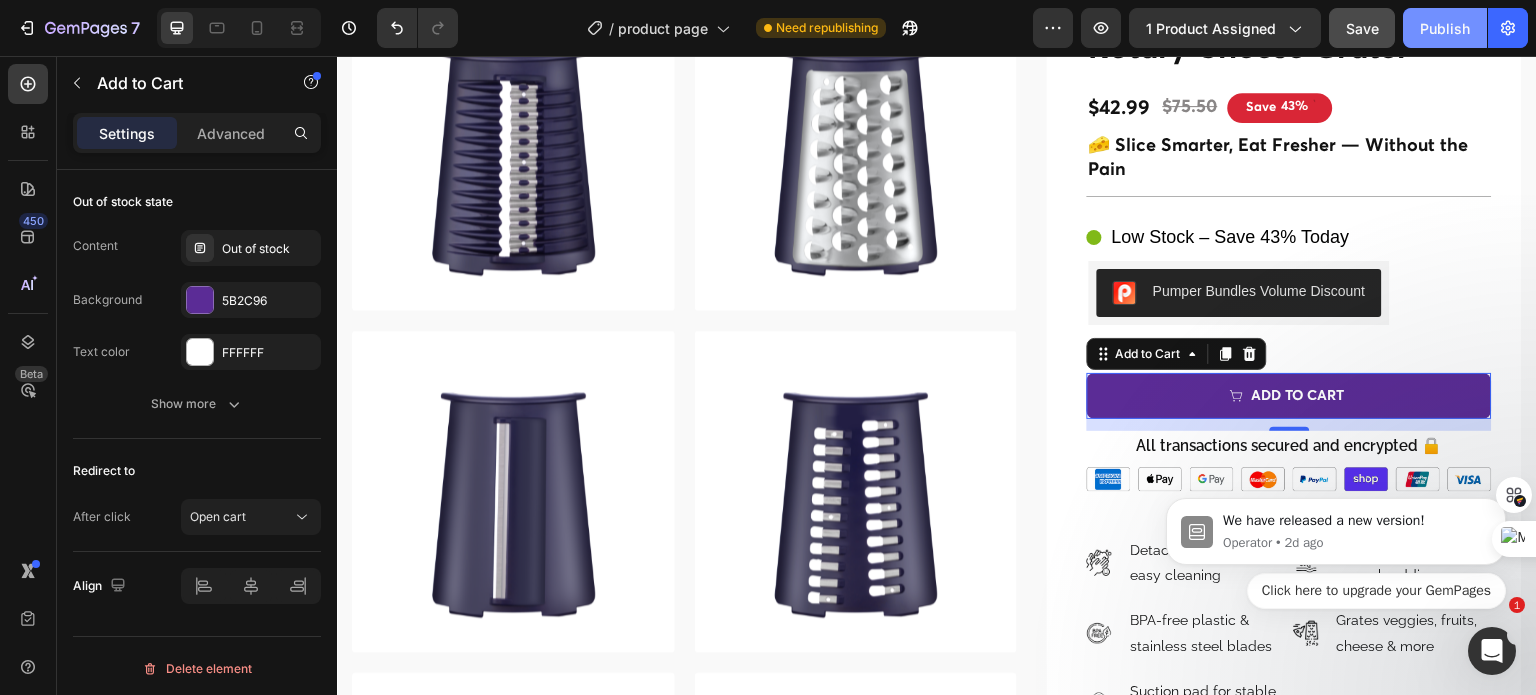 click on "Publish" at bounding box center [1445, 28] 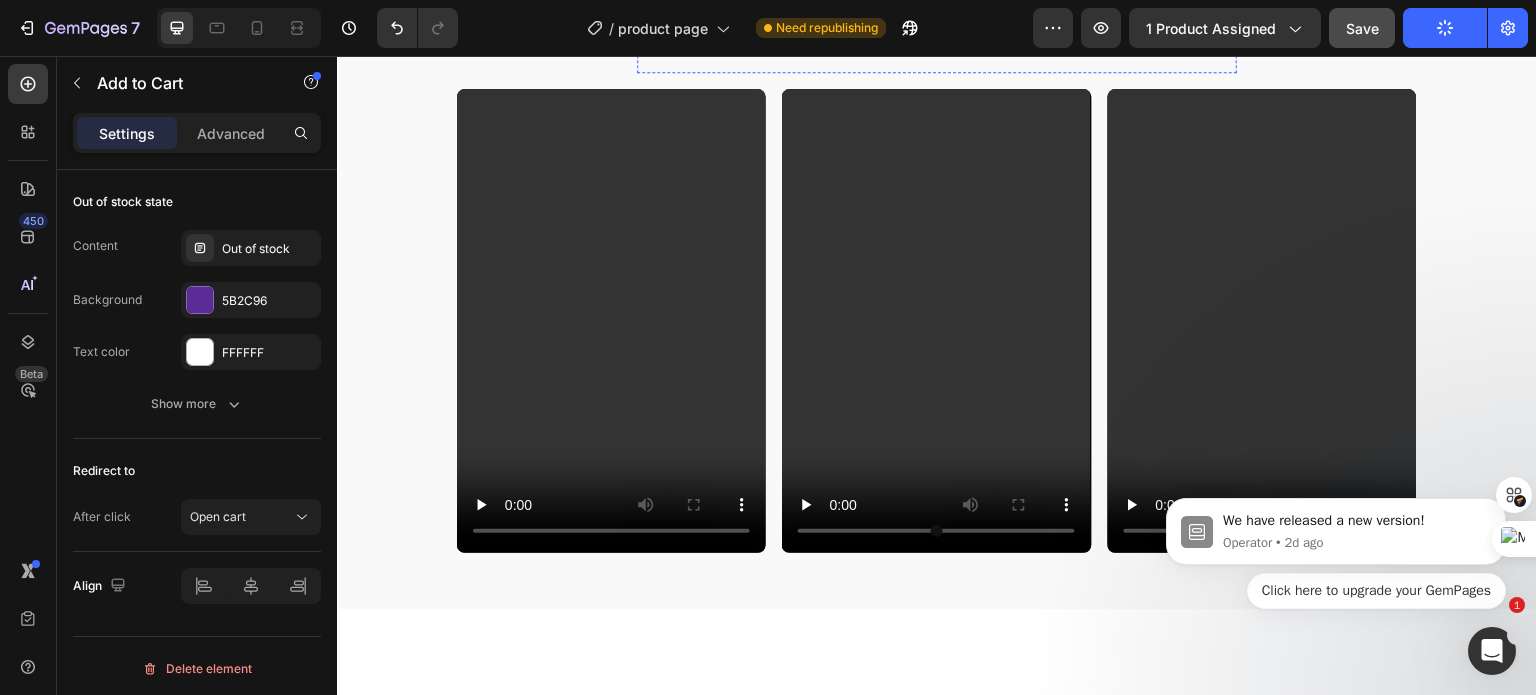 scroll, scrollTop: 3200, scrollLeft: 0, axis: vertical 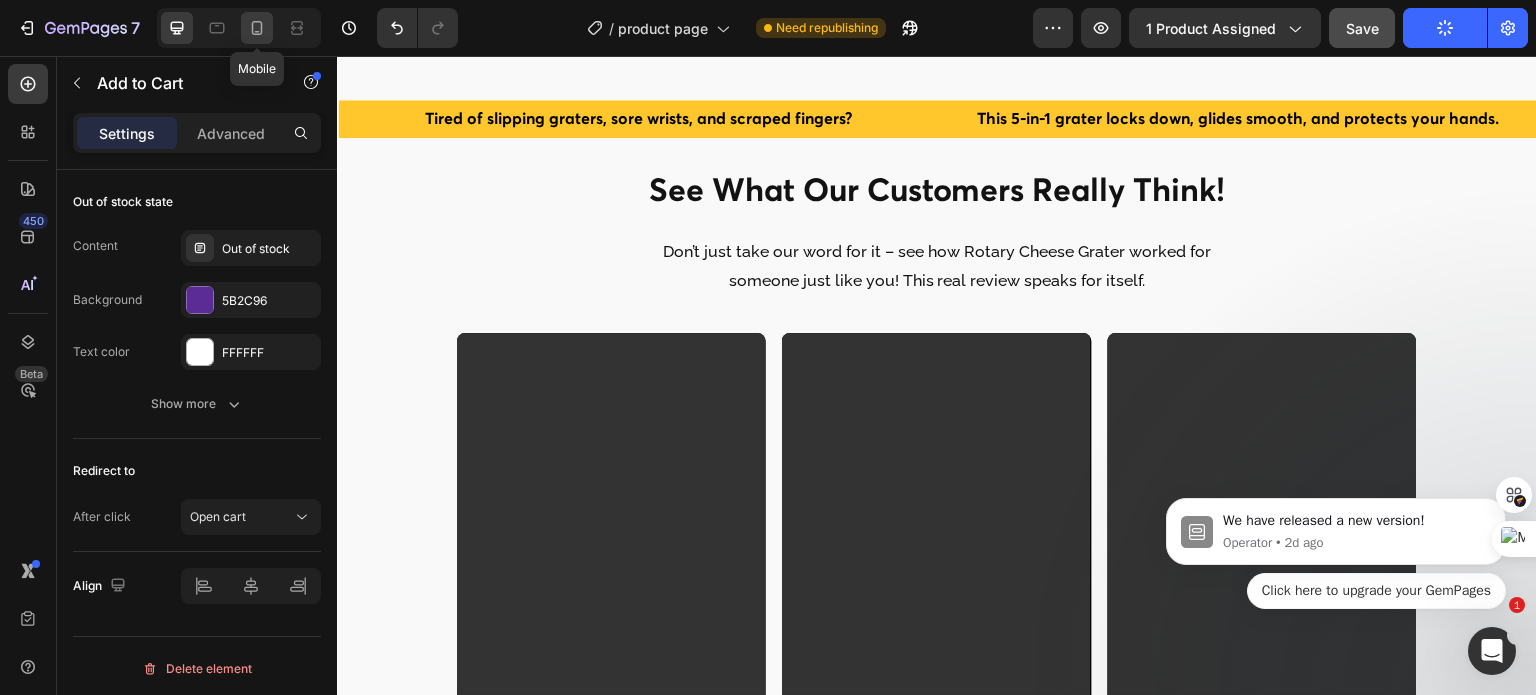 click 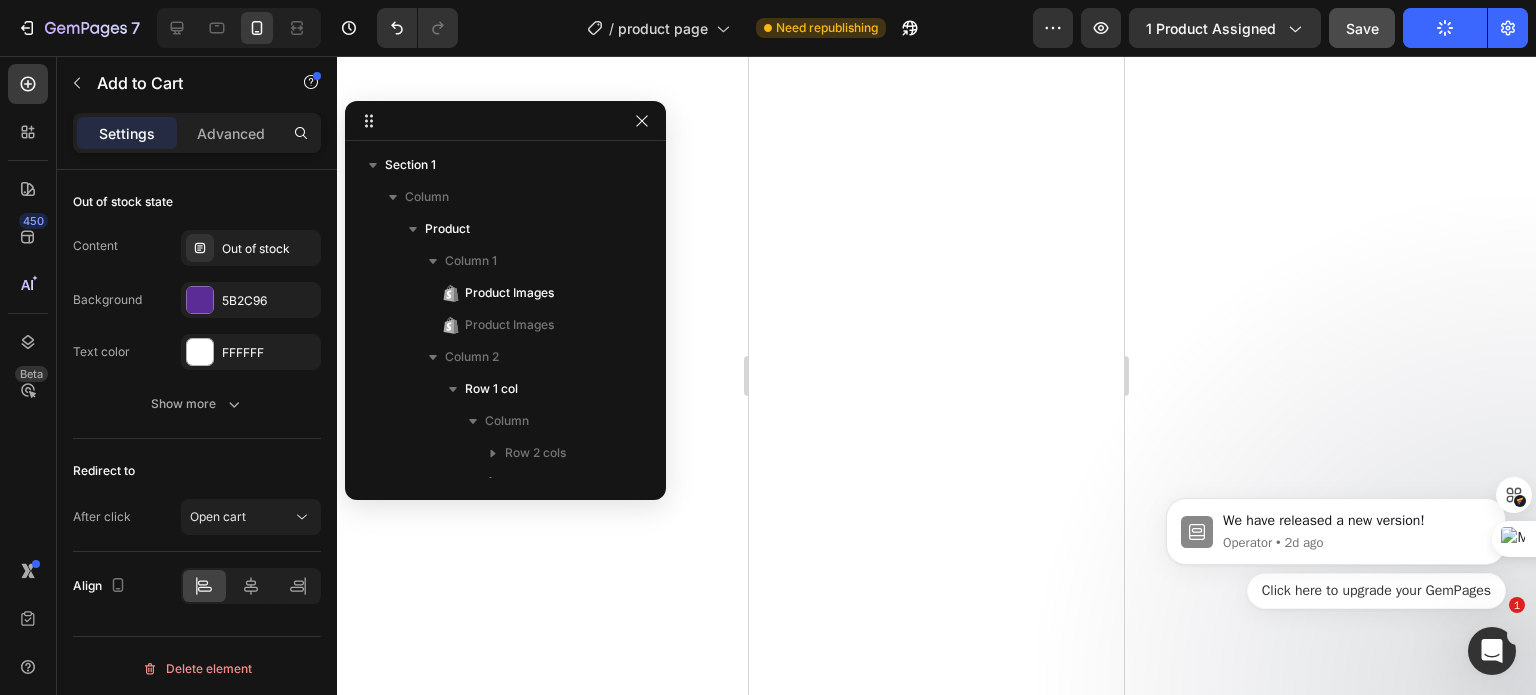 scroll, scrollTop: 443, scrollLeft: 0, axis: vertical 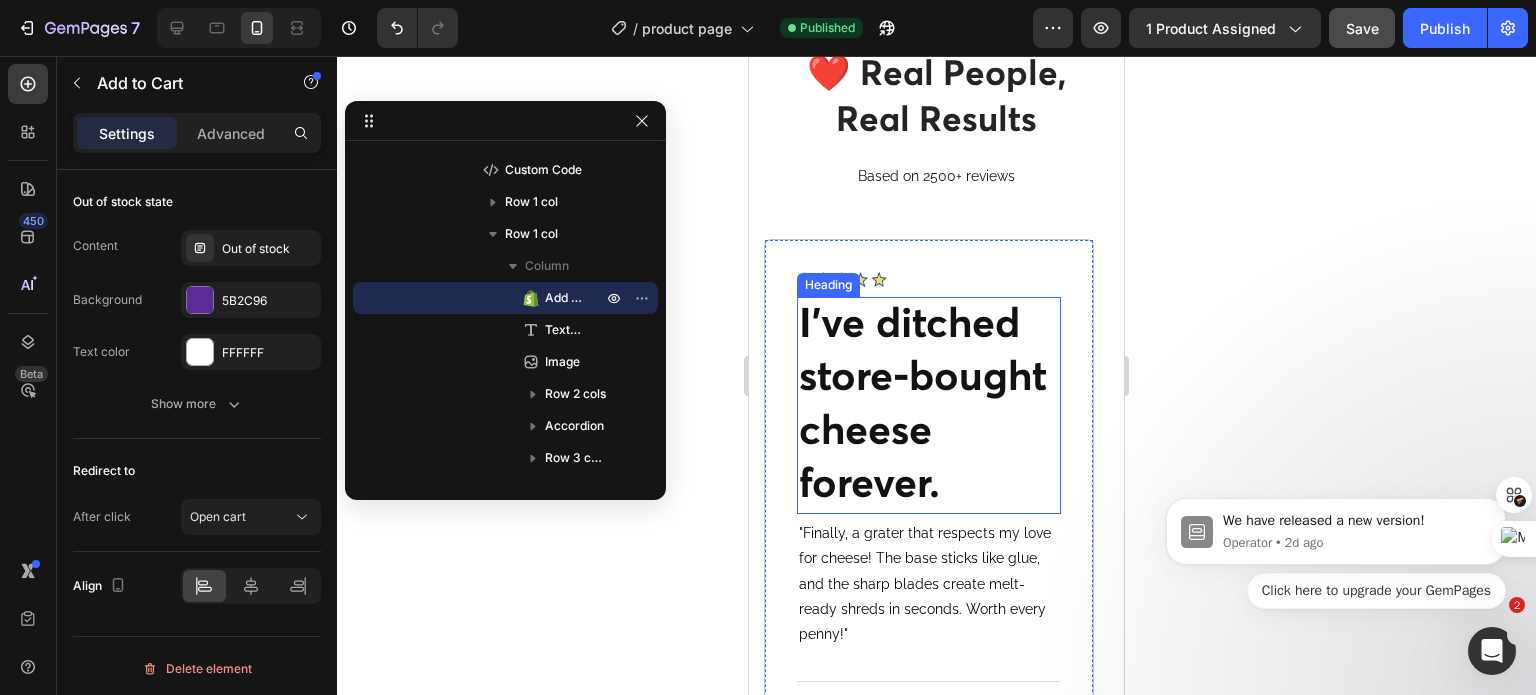click on "I’ve ditched store-bought cheese forever." at bounding box center (929, 405) 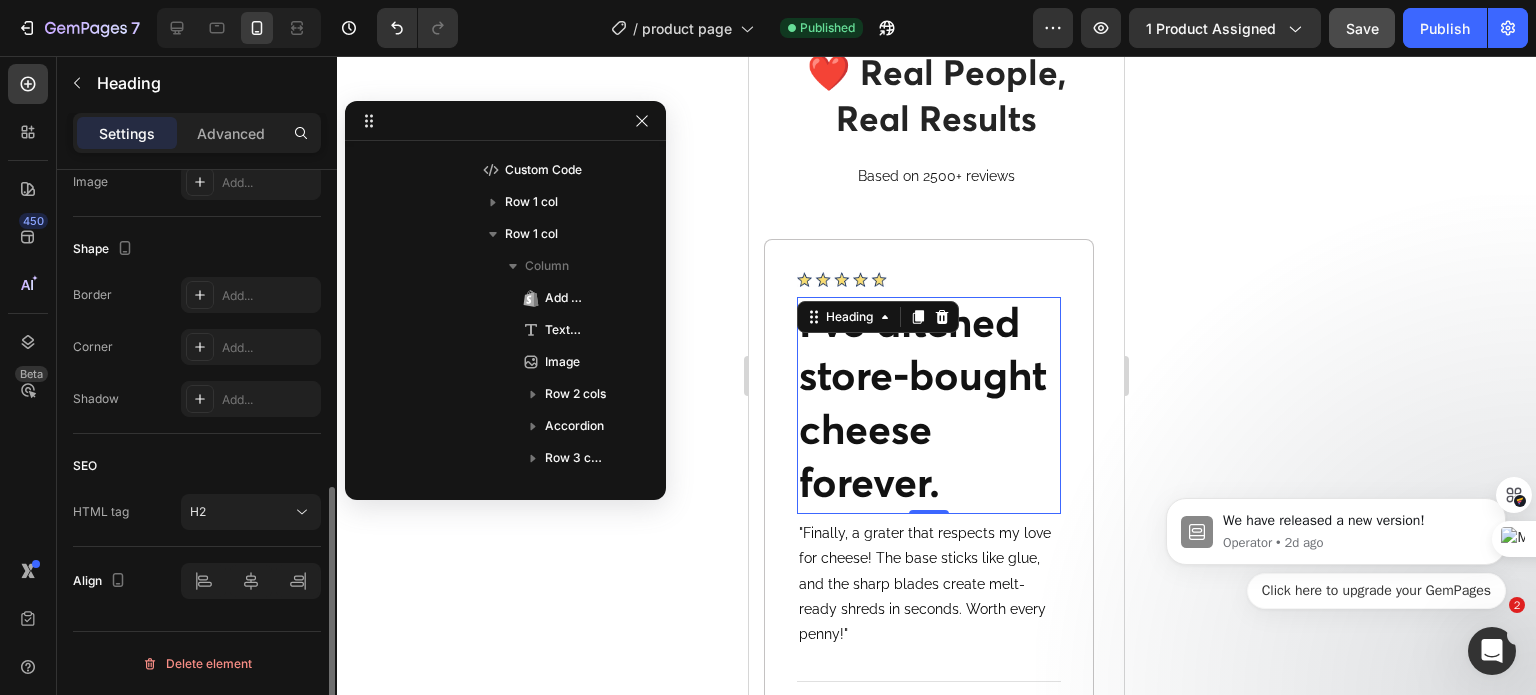 scroll, scrollTop: 1115, scrollLeft: 0, axis: vertical 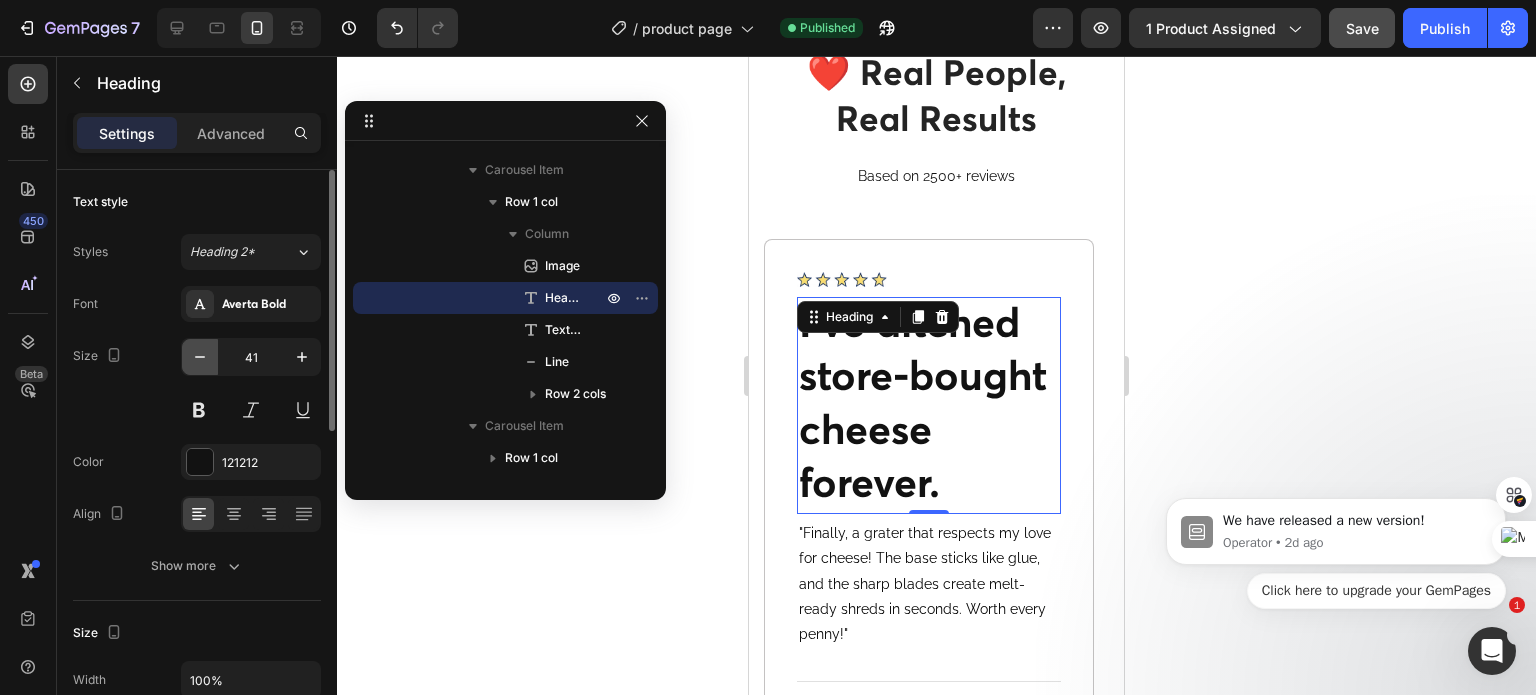 click at bounding box center [200, 357] 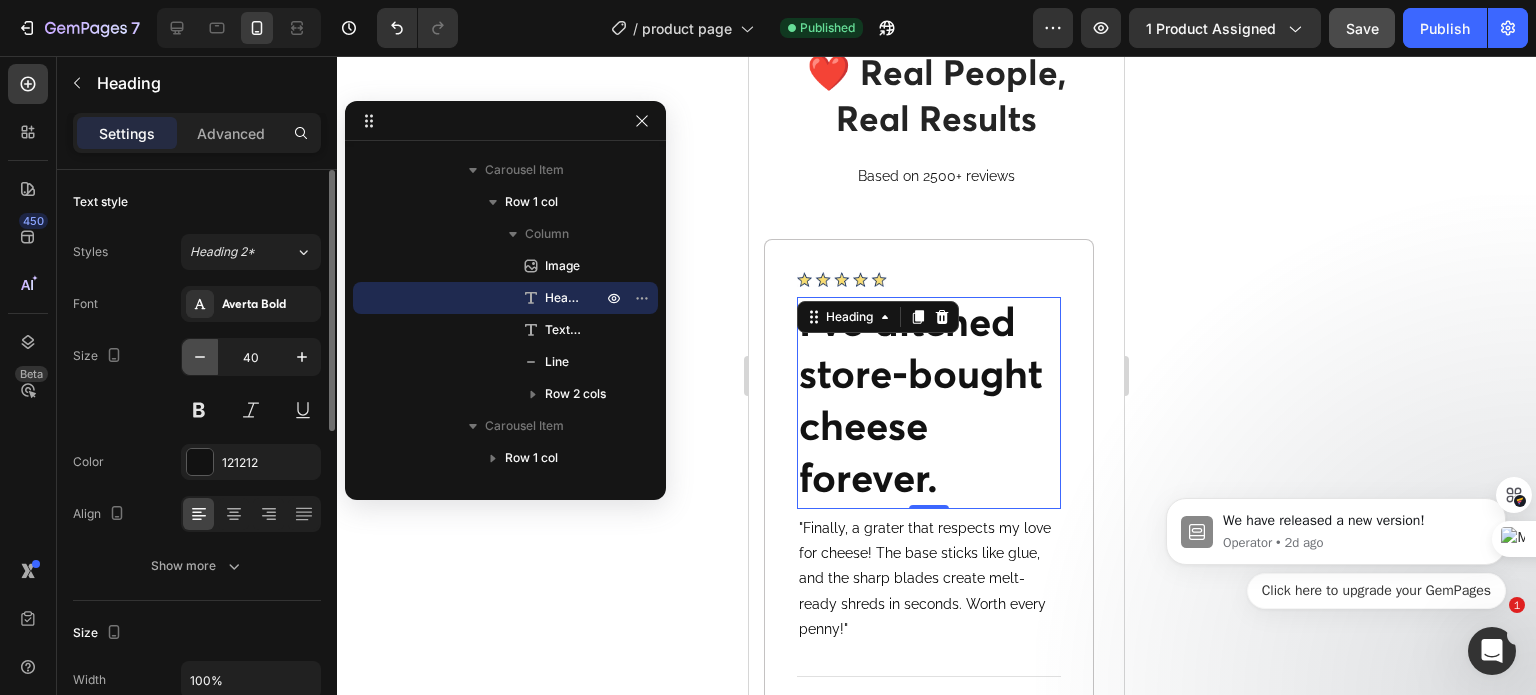 click at bounding box center (200, 357) 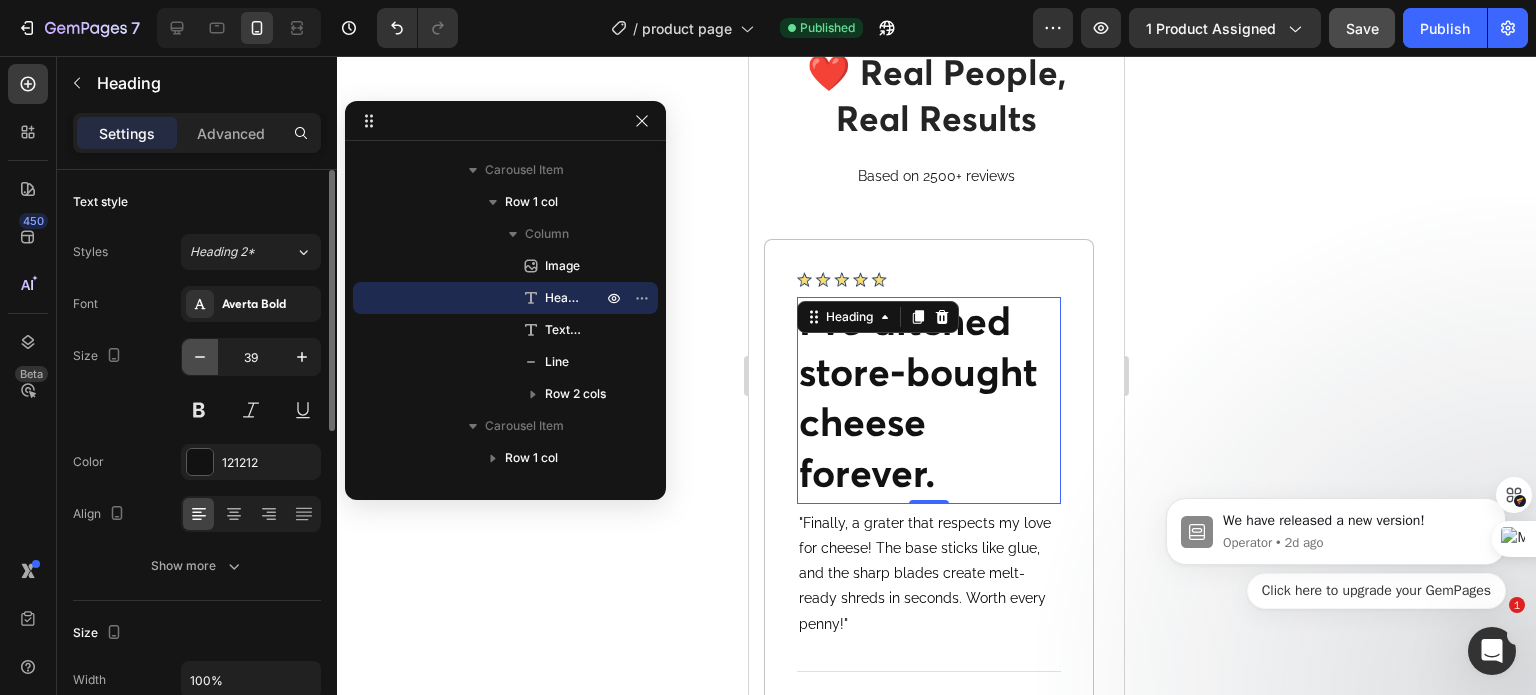 click at bounding box center (200, 357) 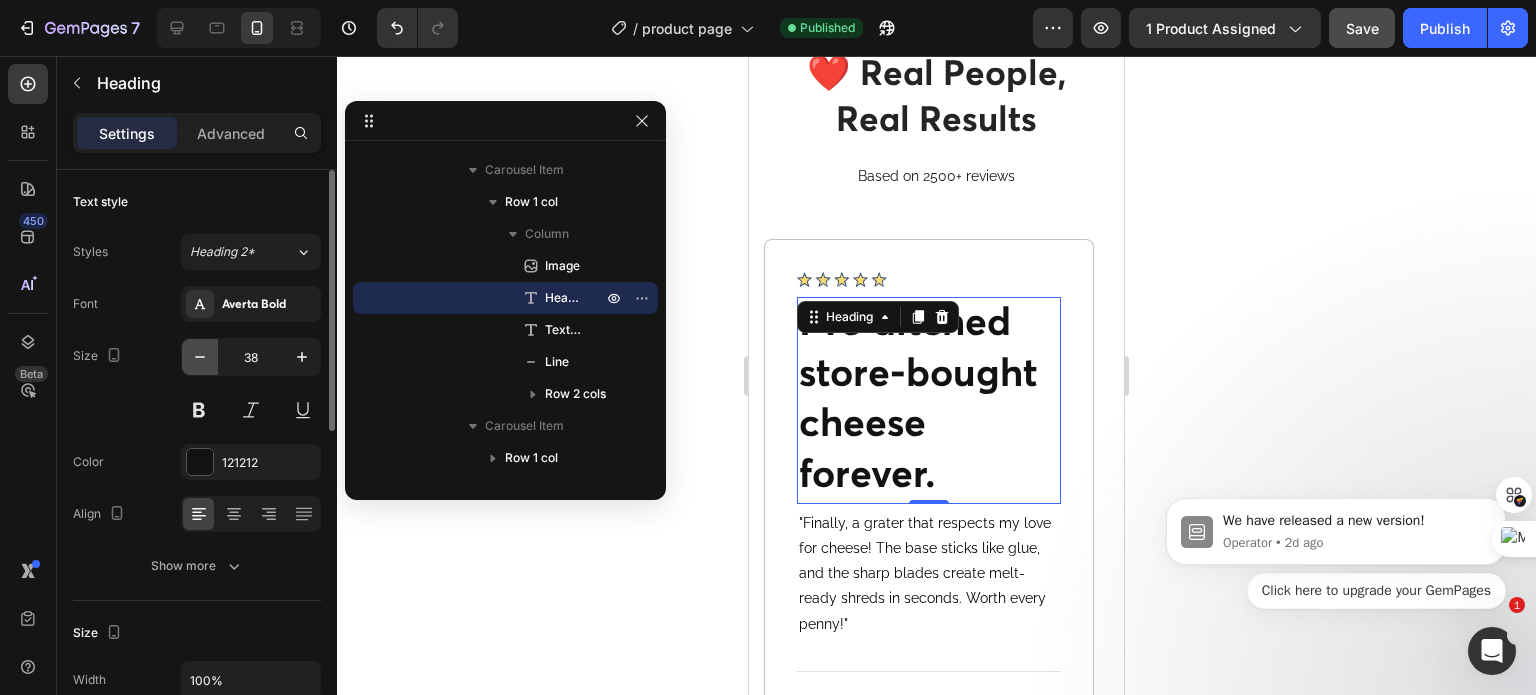 click at bounding box center [200, 357] 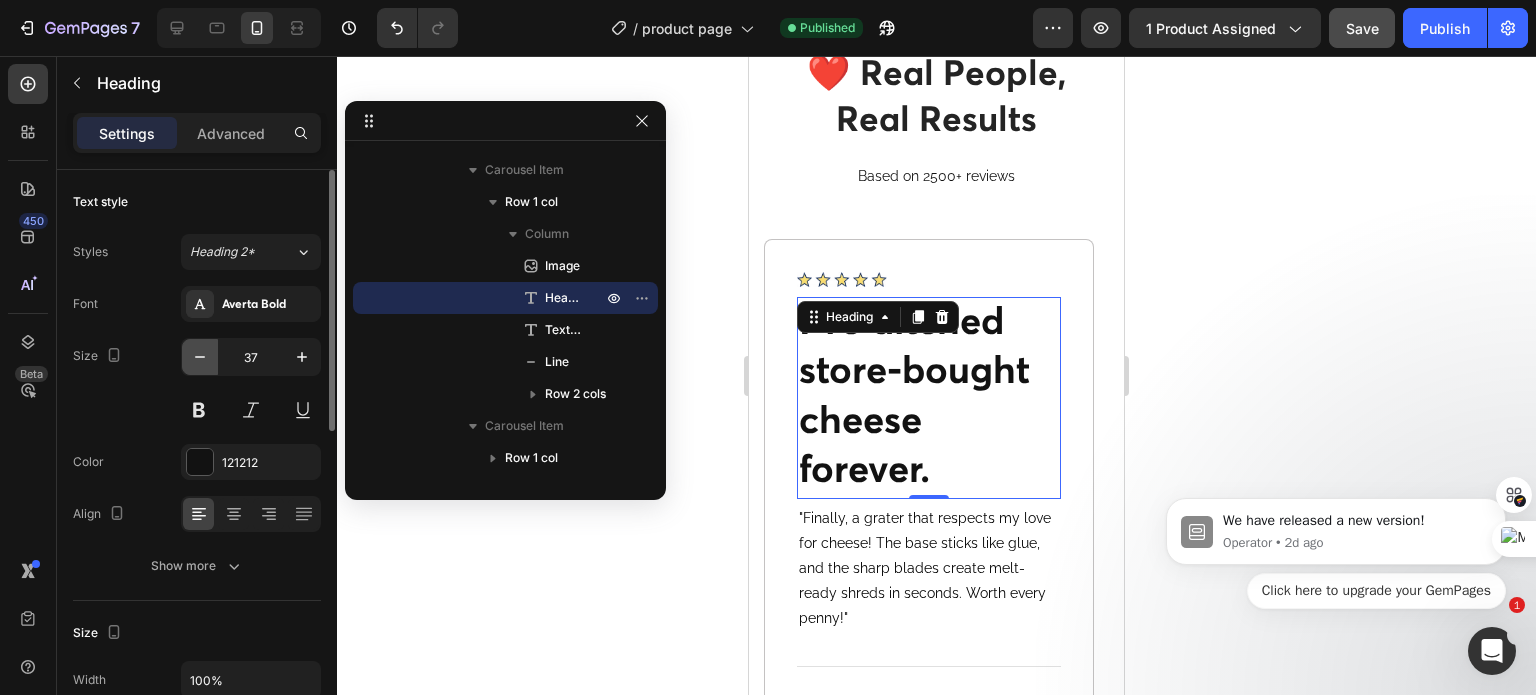 click at bounding box center (200, 357) 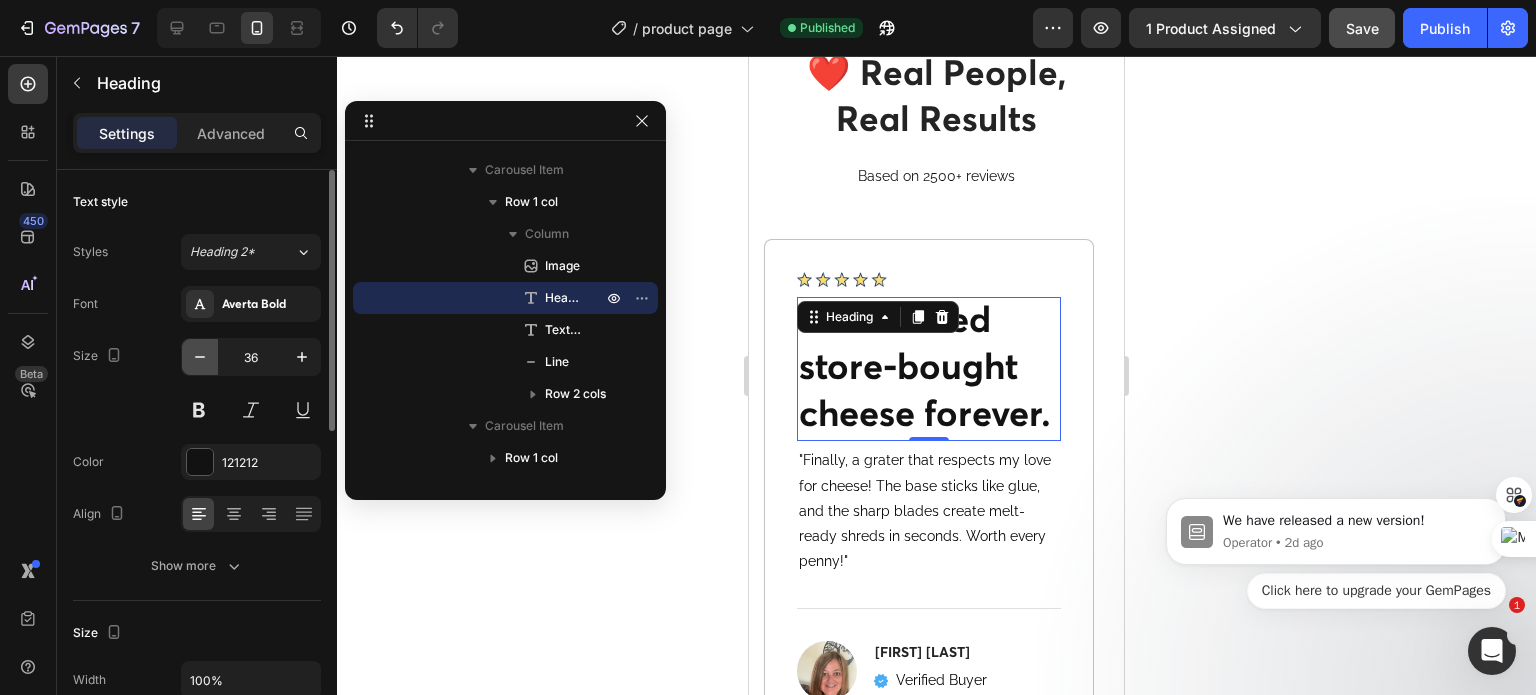 click at bounding box center [200, 357] 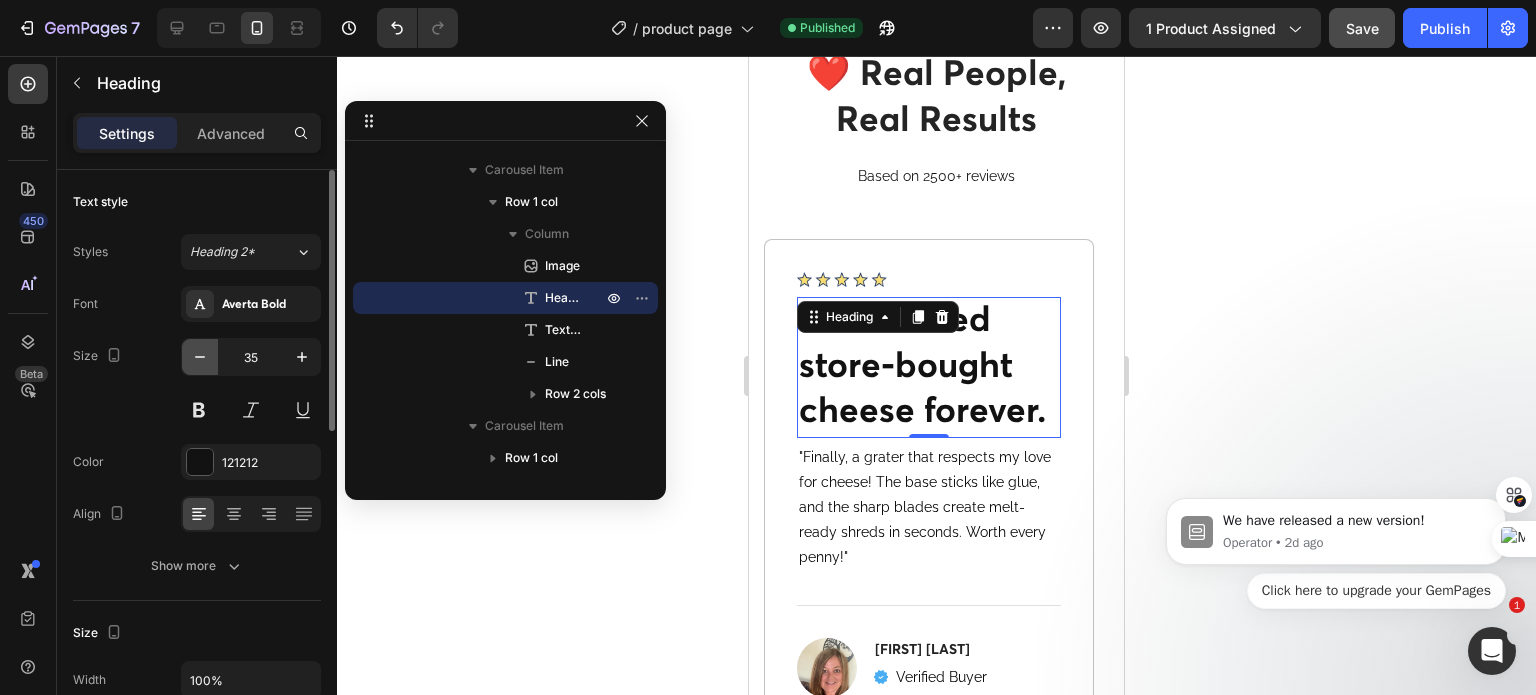 click at bounding box center [200, 357] 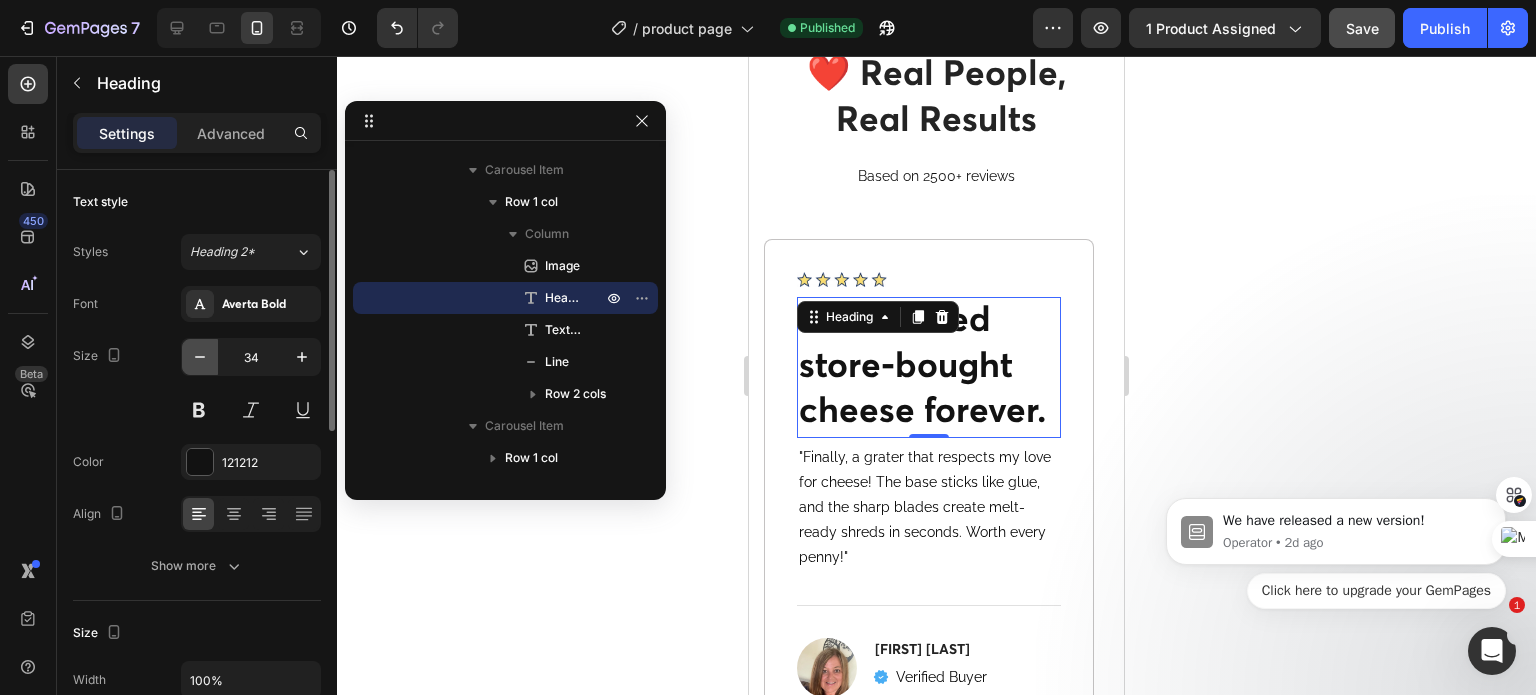 click at bounding box center [200, 357] 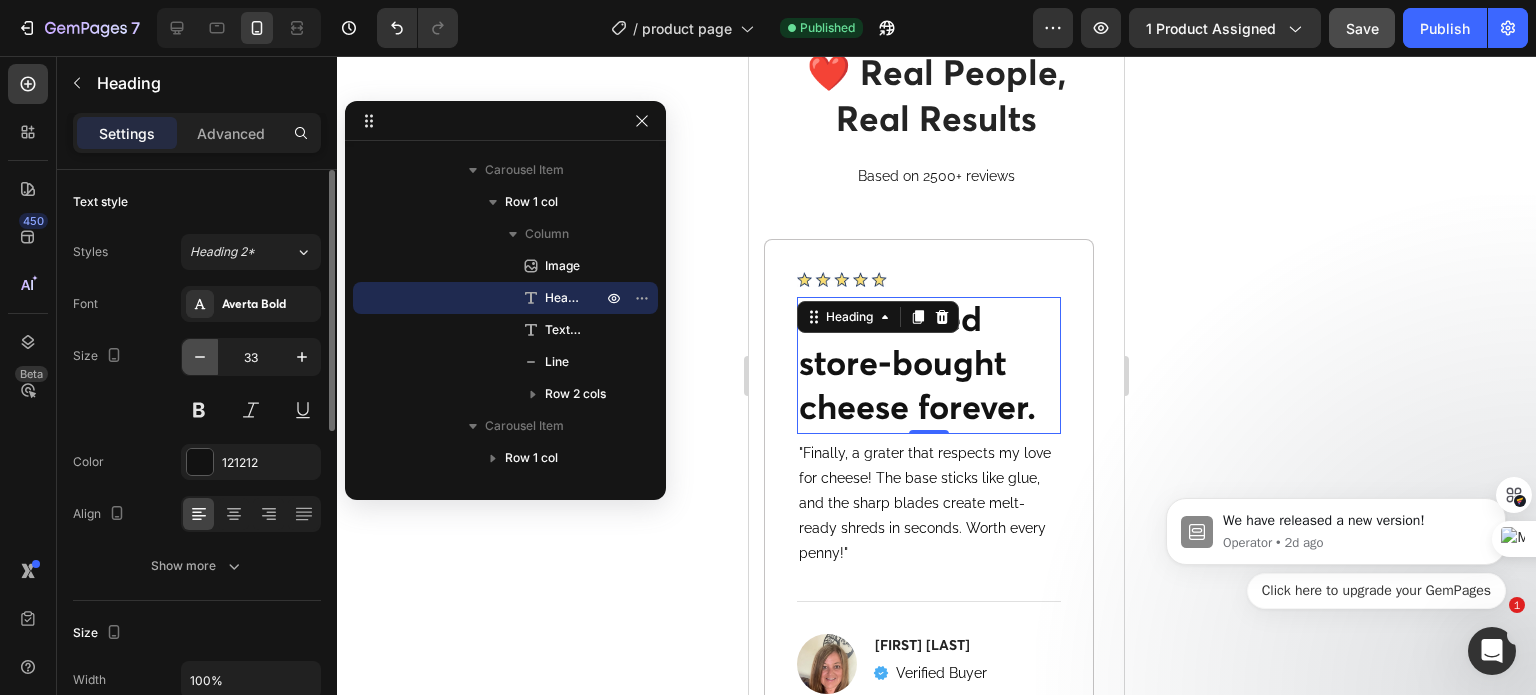 click at bounding box center (200, 357) 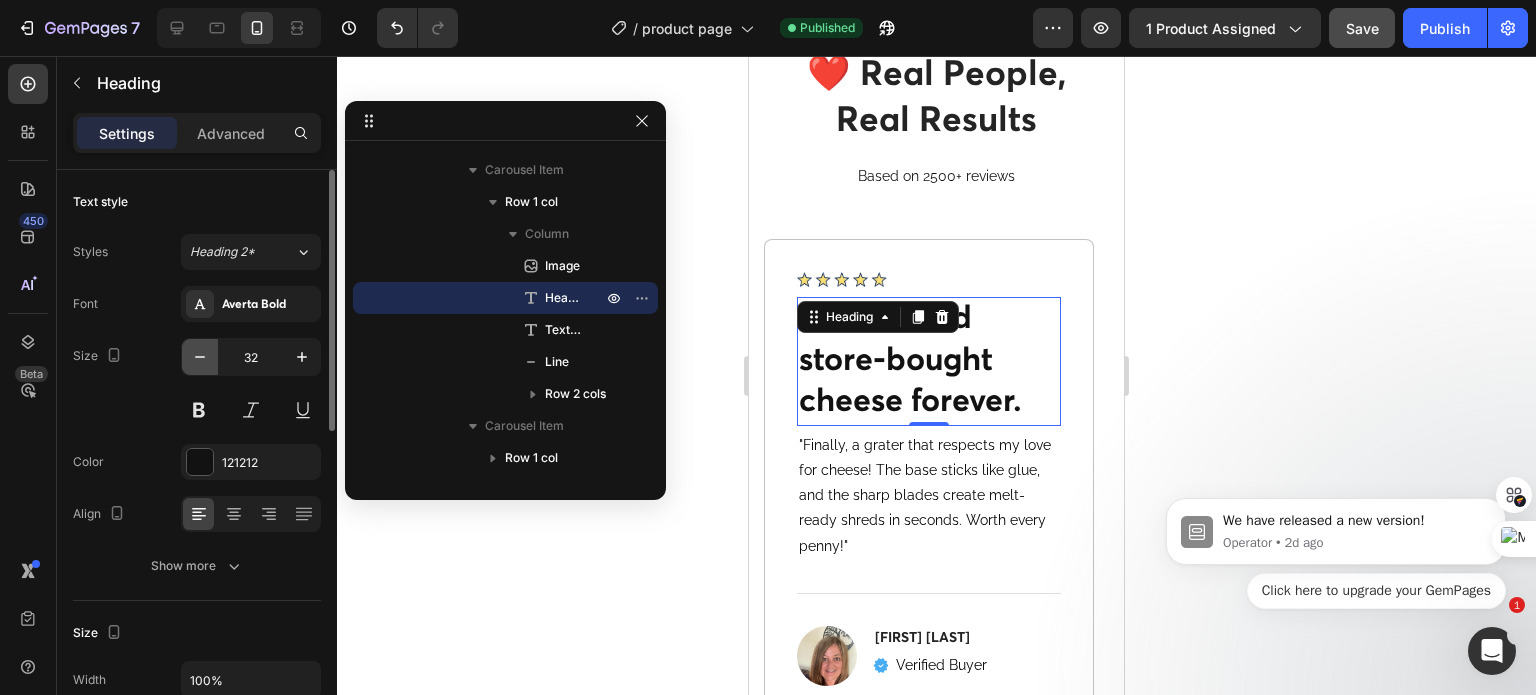 click at bounding box center [200, 357] 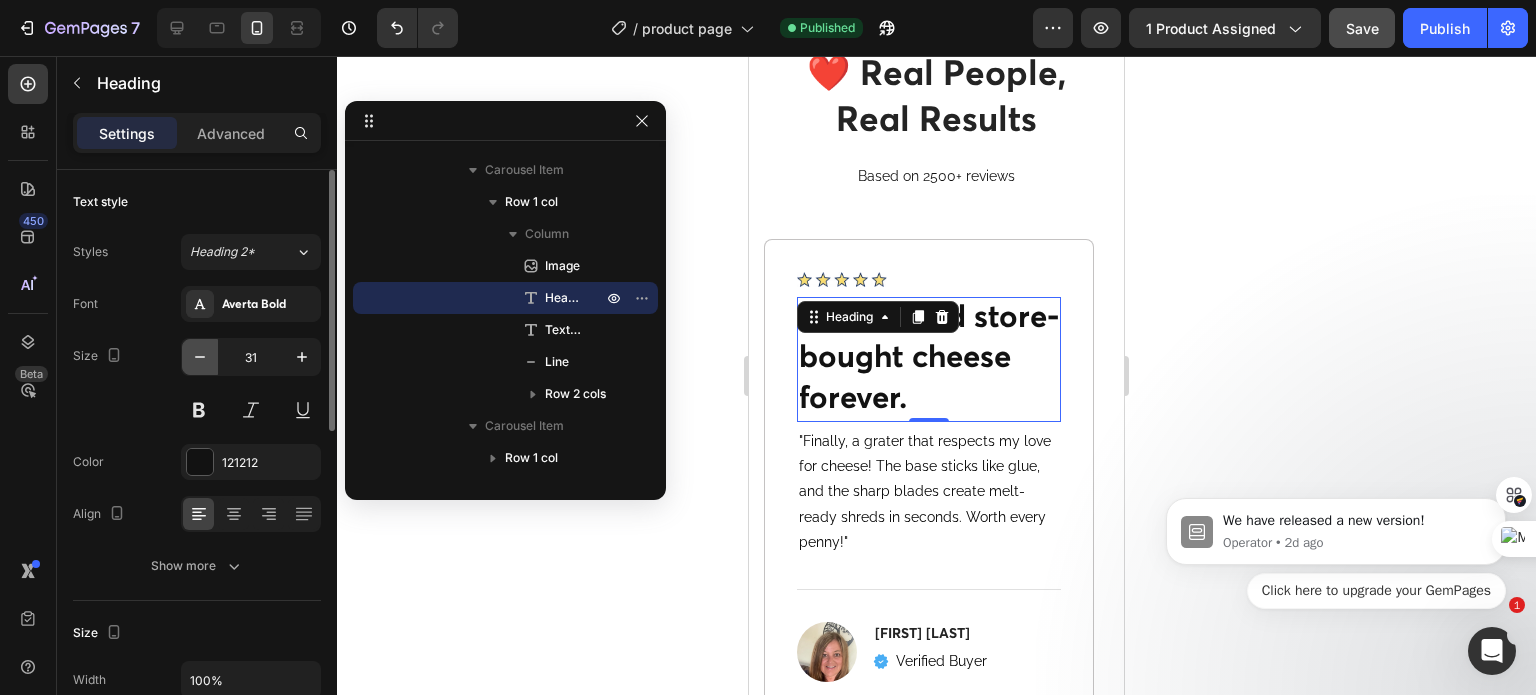click at bounding box center [200, 357] 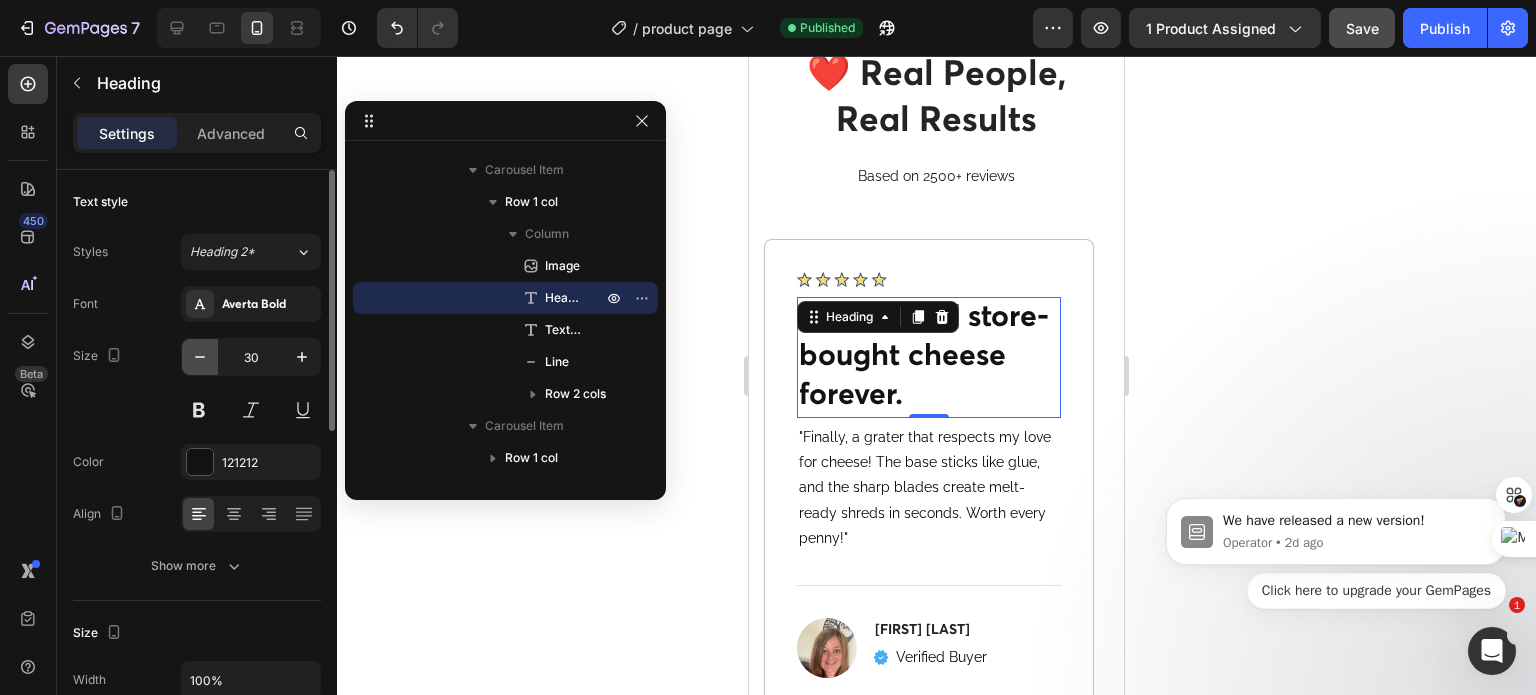click at bounding box center [200, 357] 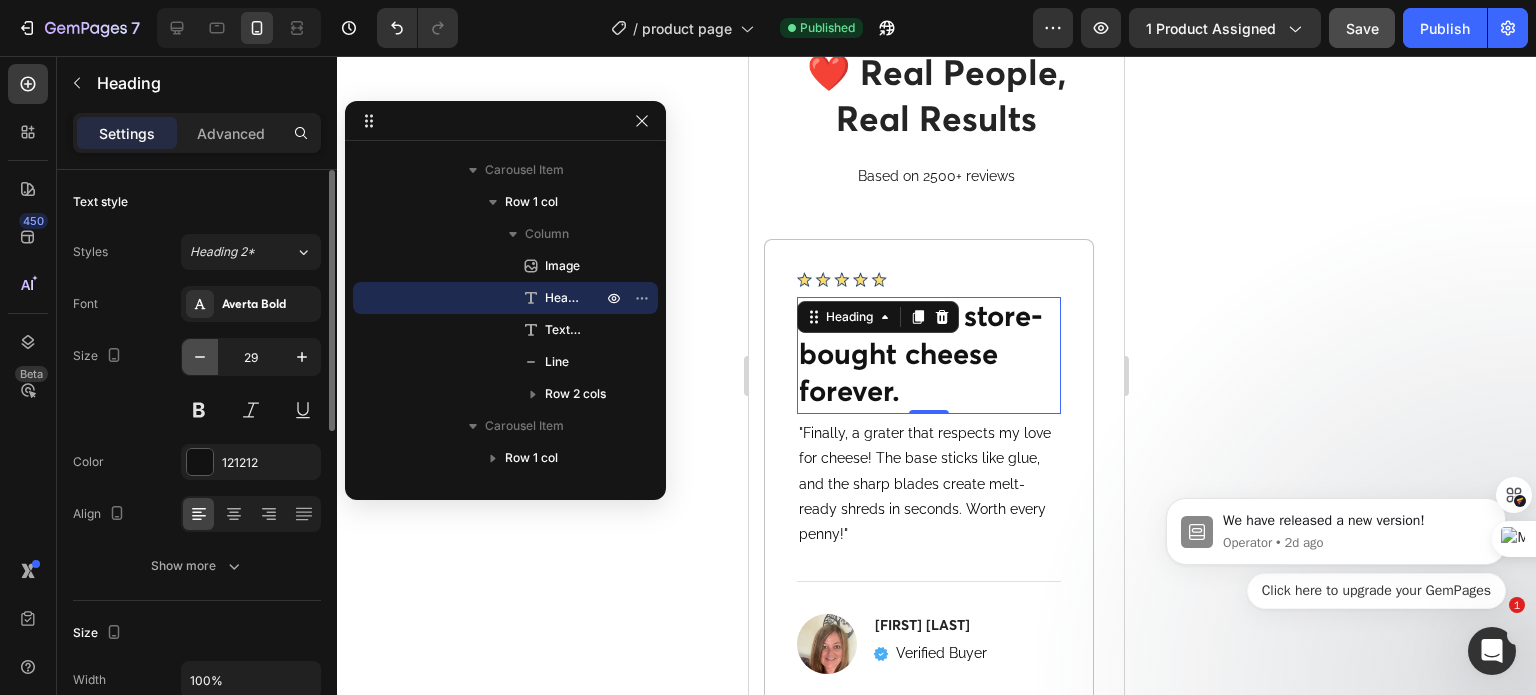 click at bounding box center [200, 357] 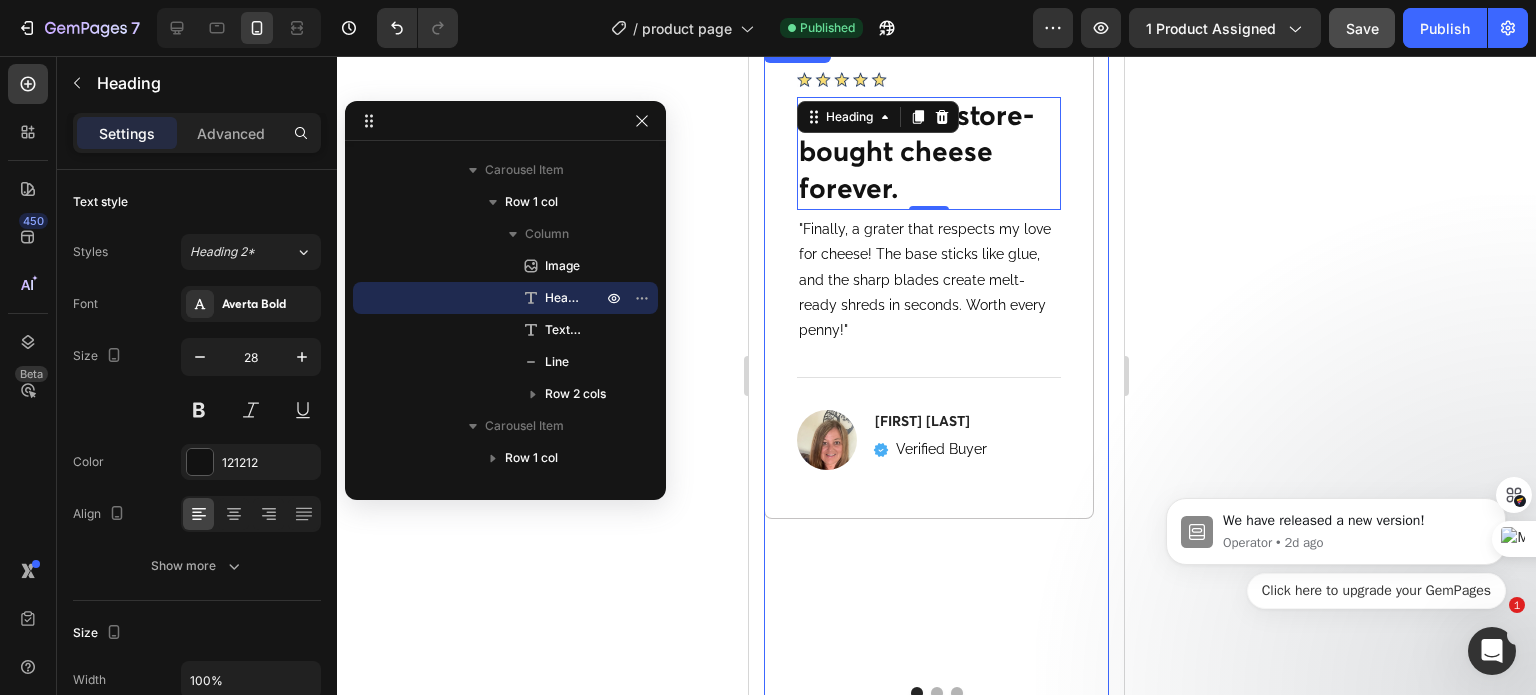 scroll, scrollTop: 5900, scrollLeft: 0, axis: vertical 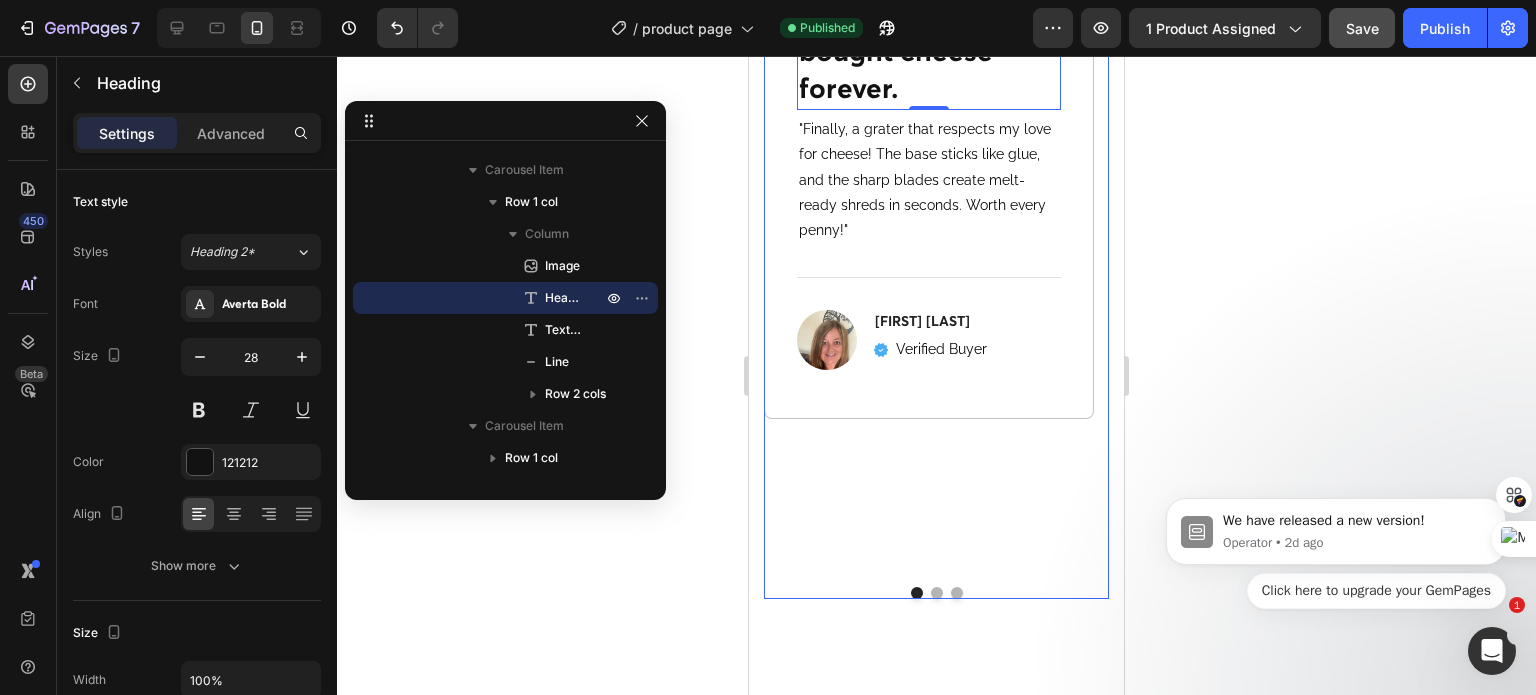 click at bounding box center (937, 593) 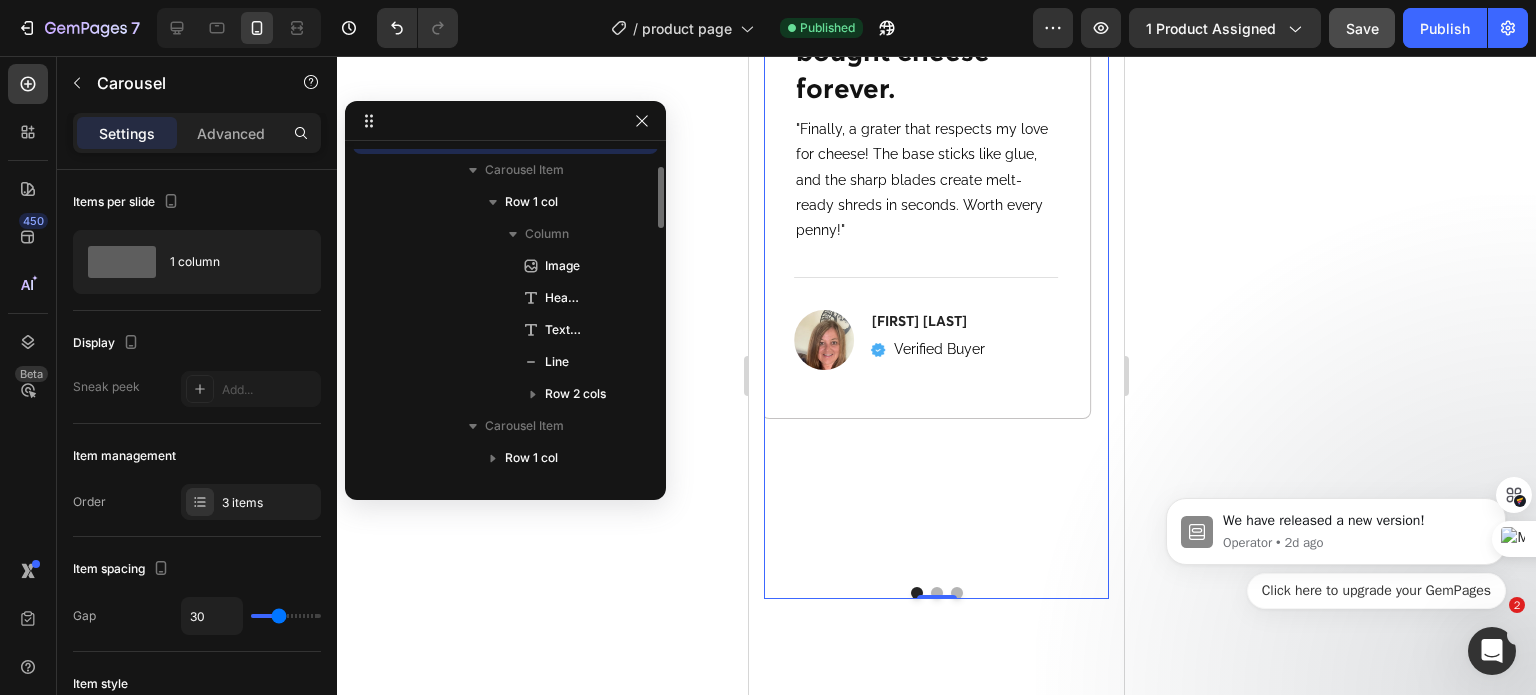 scroll, scrollTop: 955, scrollLeft: 0, axis: vertical 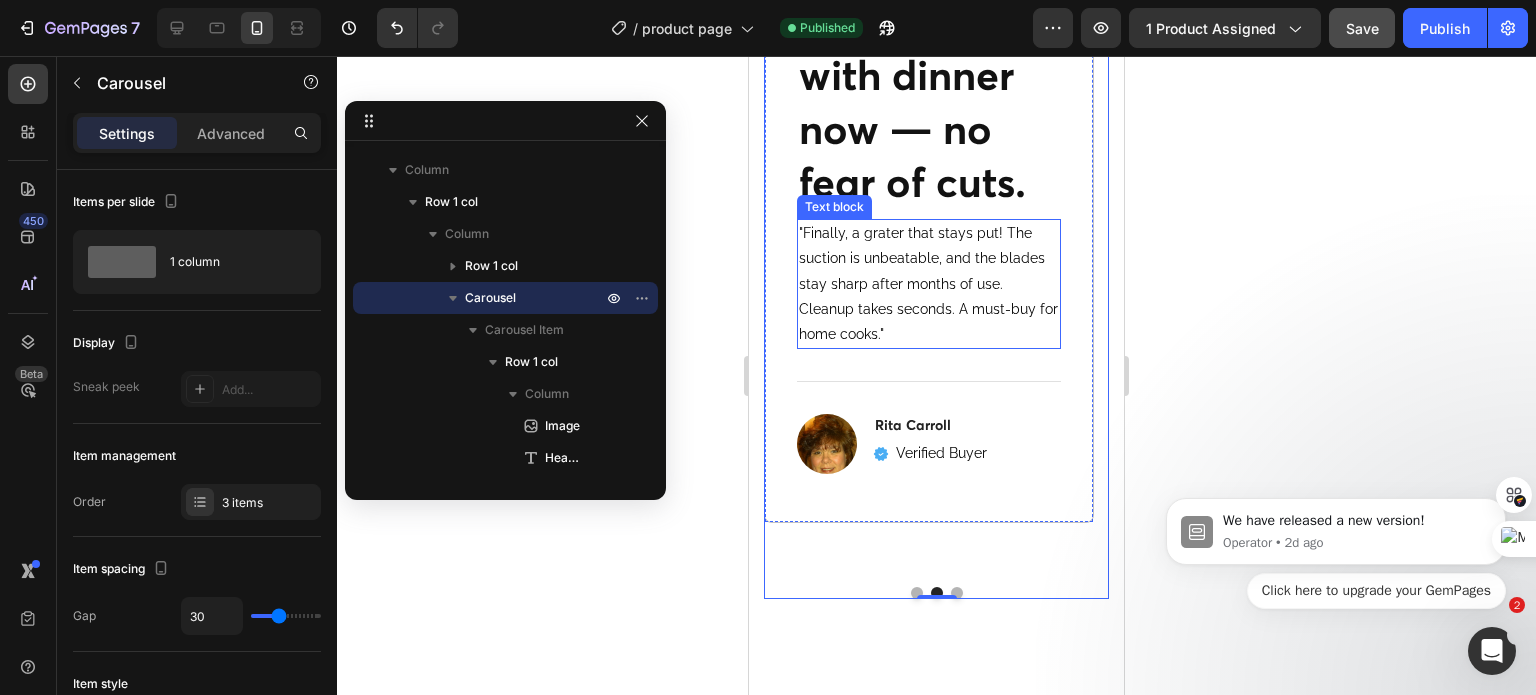 click on "My kids help with dinner now — no fear of cuts." at bounding box center (929, 105) 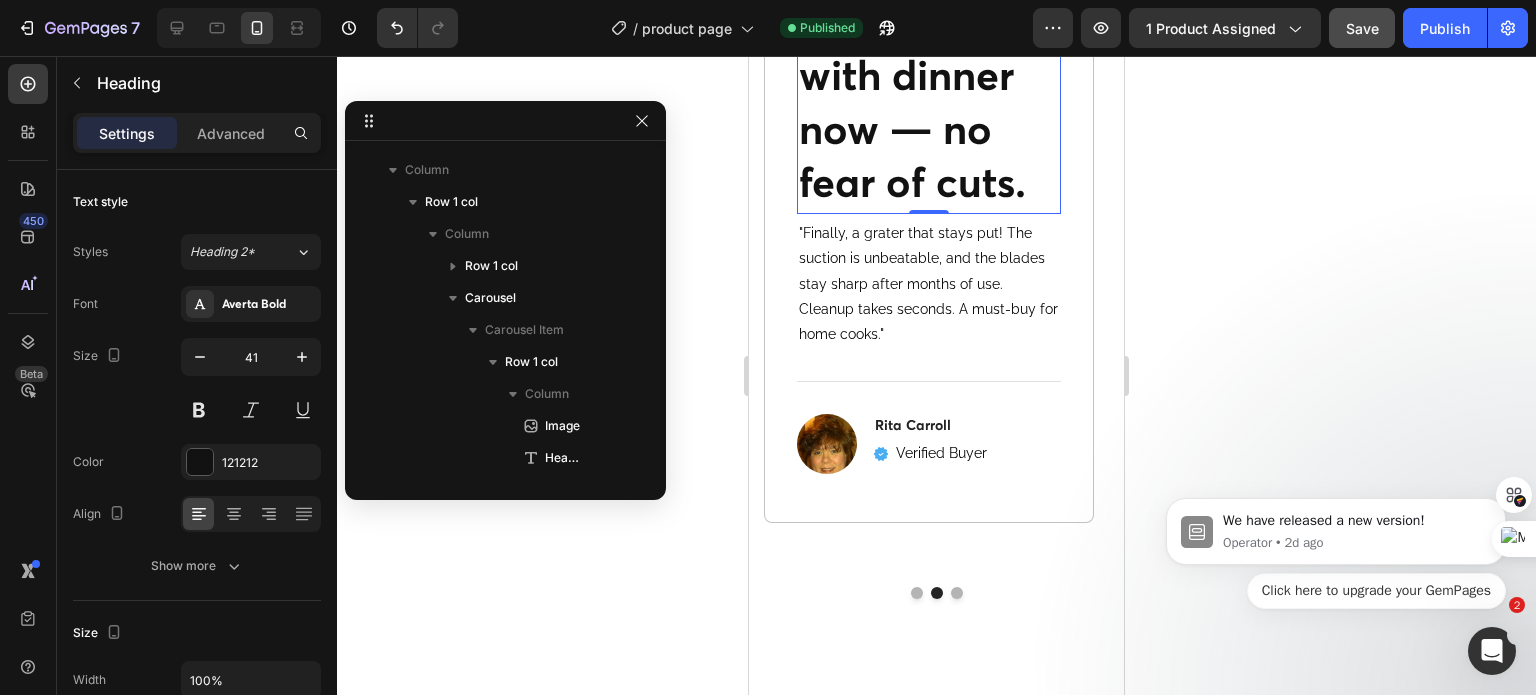 scroll, scrollTop: 1371, scrollLeft: 0, axis: vertical 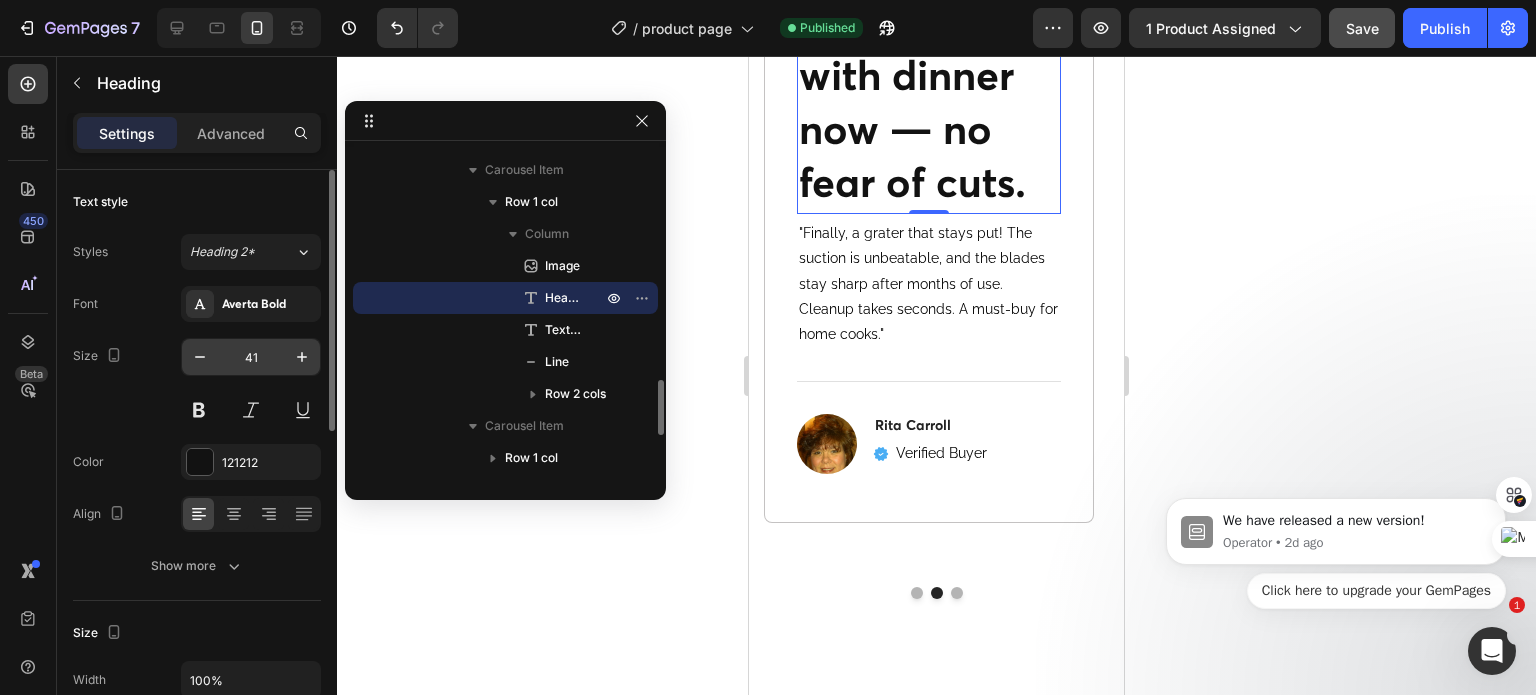 click on "41" at bounding box center [251, 357] 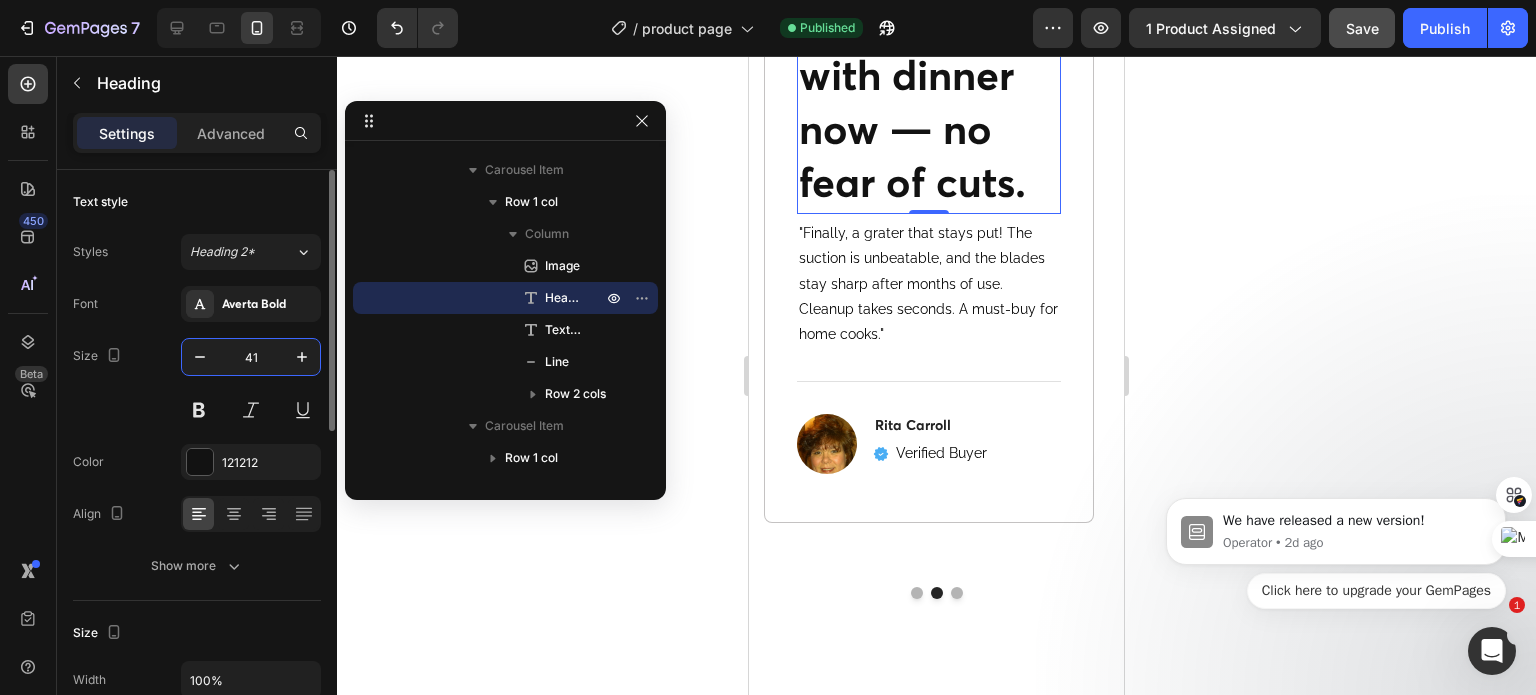 click on "41" at bounding box center [251, 357] 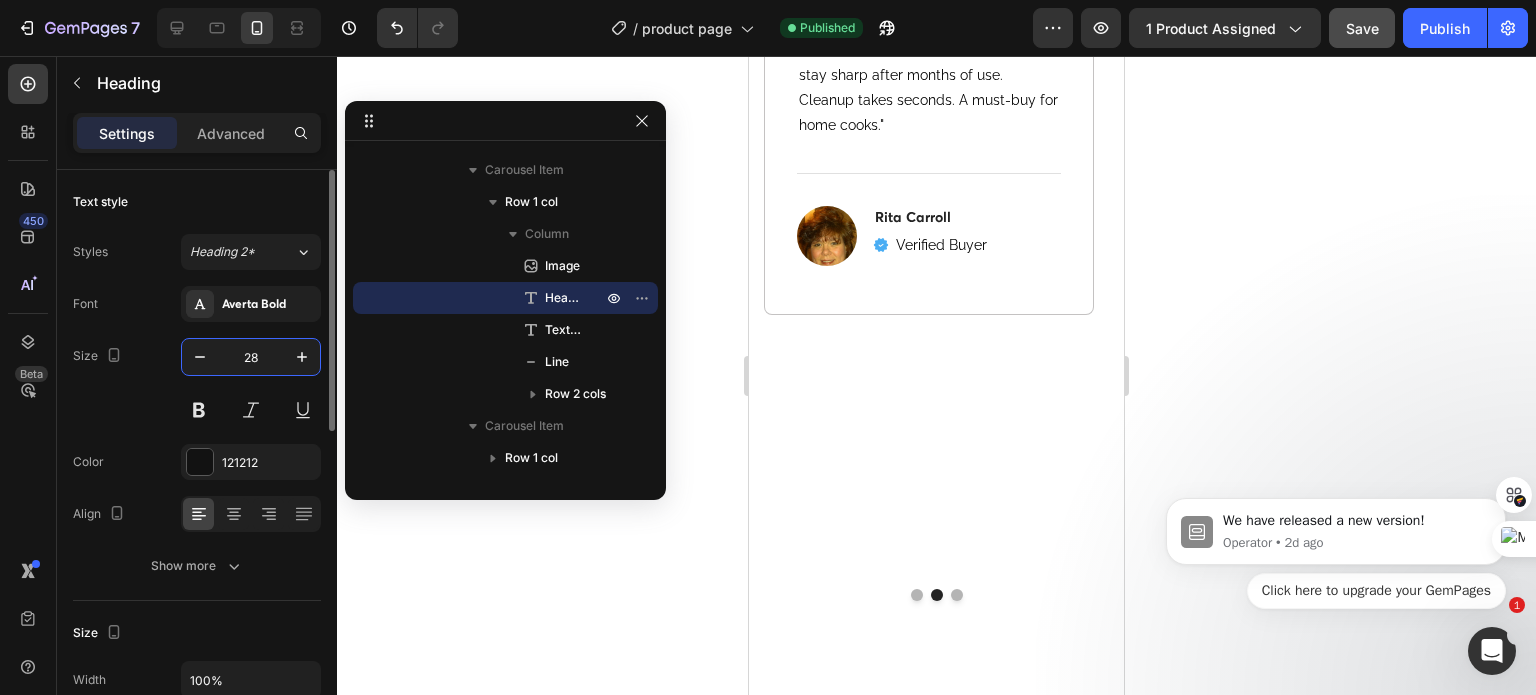 scroll, scrollTop: 5899, scrollLeft: 0, axis: vertical 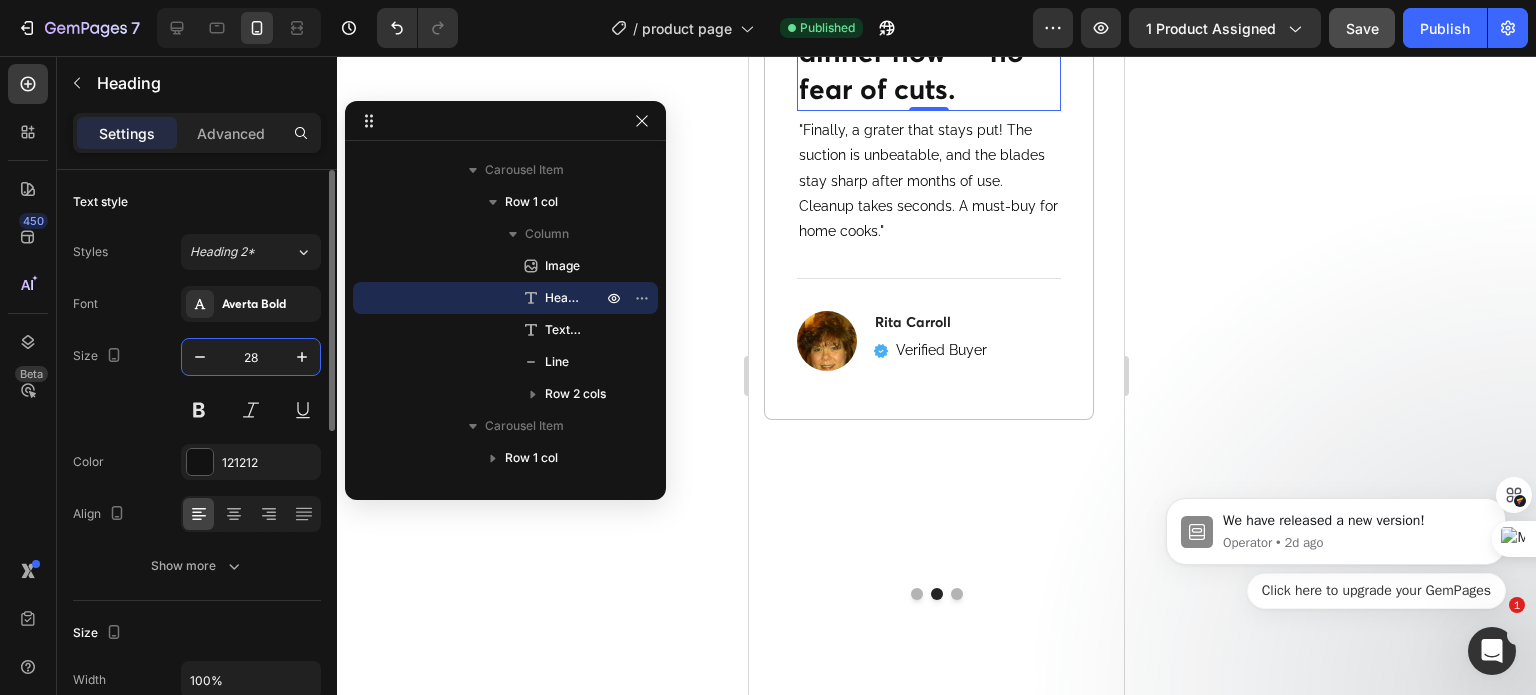 type on "28" 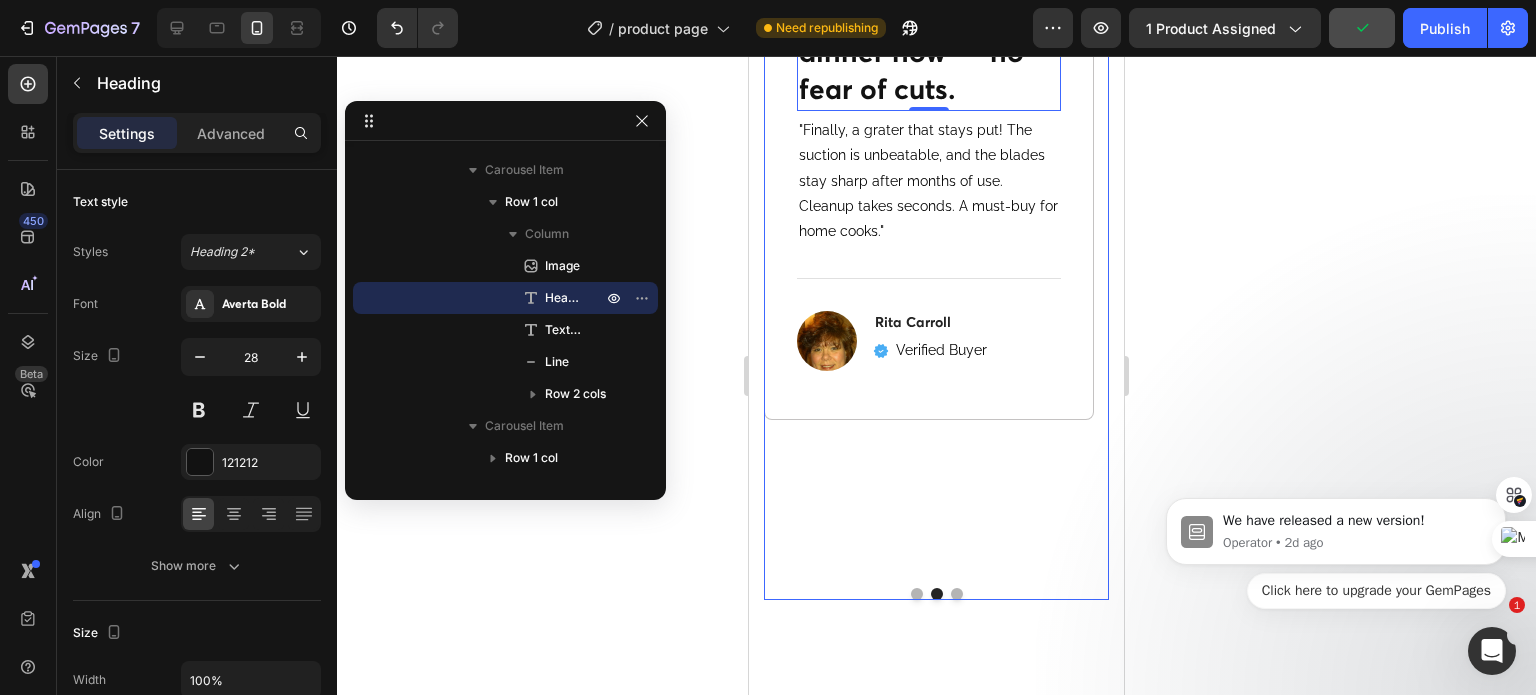 click at bounding box center [957, 594] 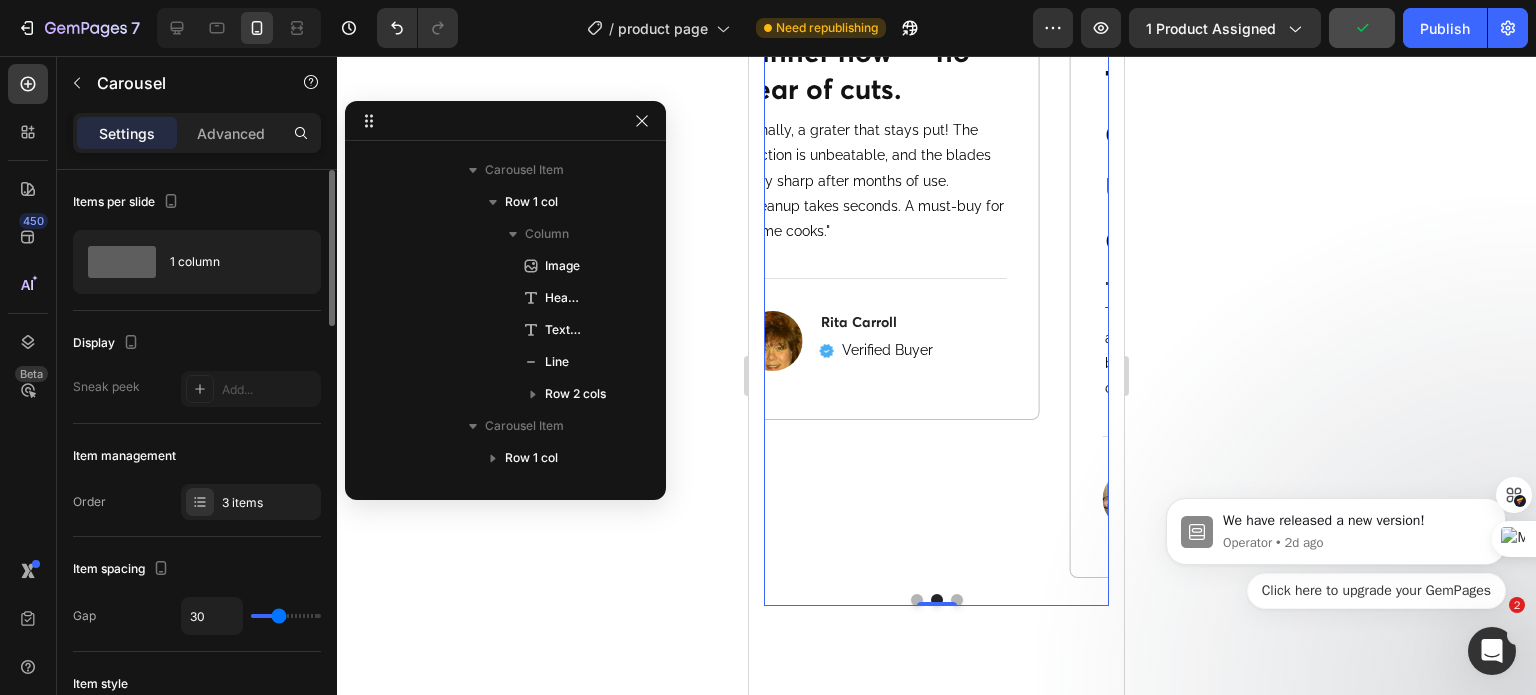 scroll, scrollTop: 955, scrollLeft: 0, axis: vertical 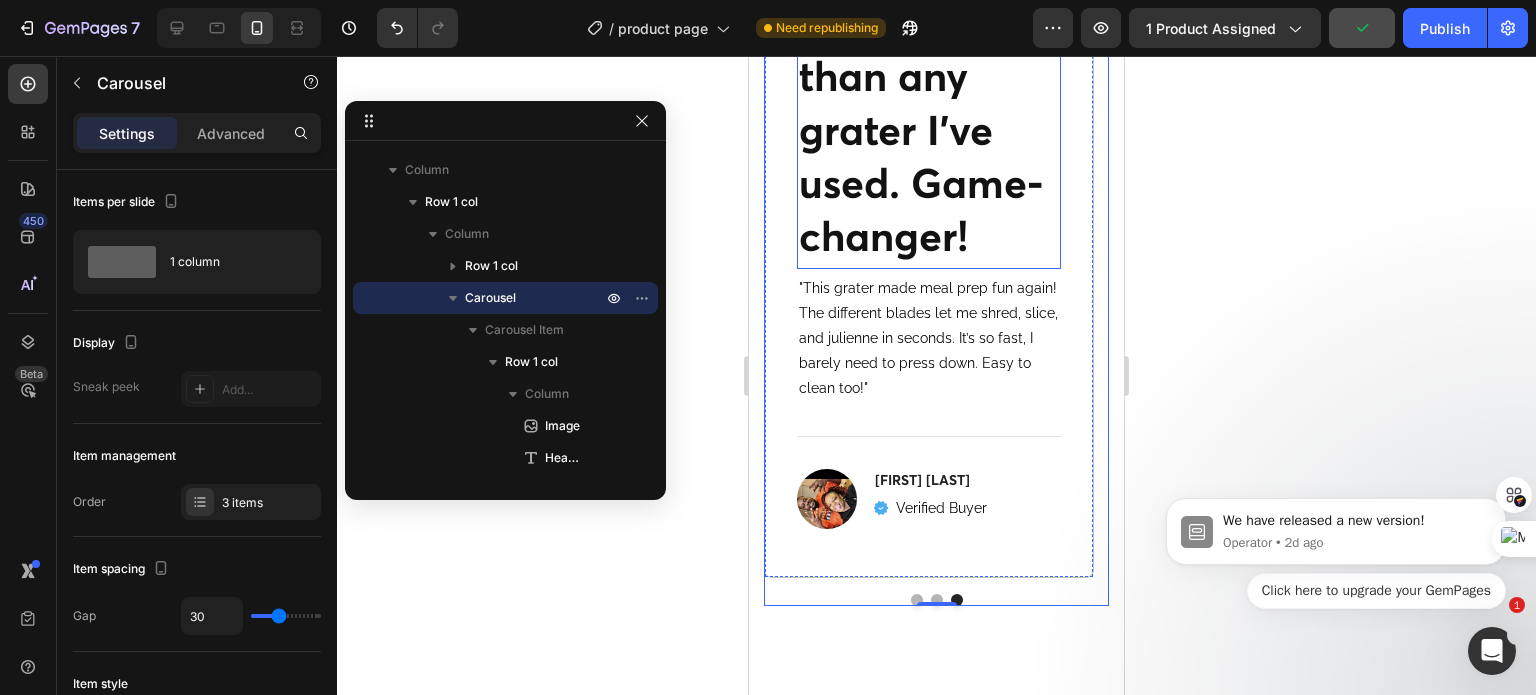 click on "Way faster than any grater I’ve used. Game-changer!" at bounding box center (929, 133) 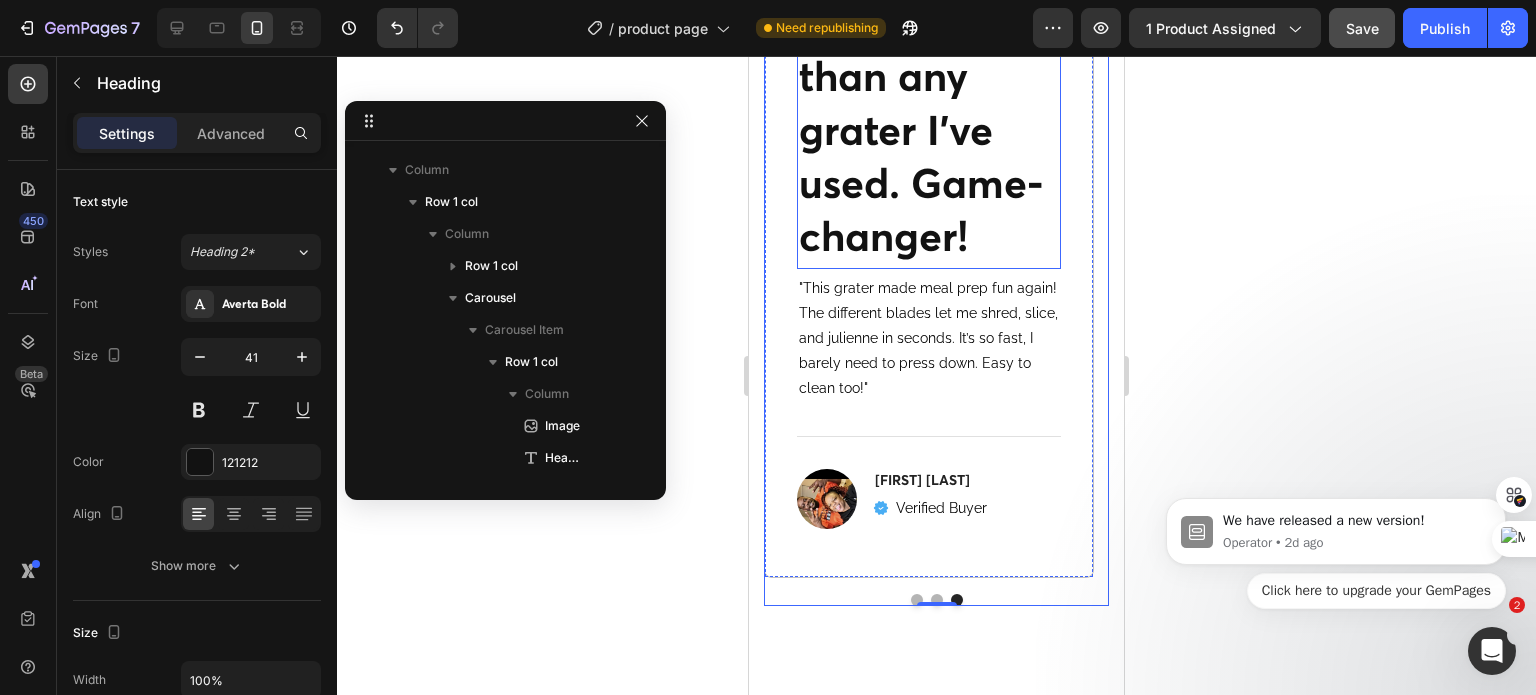 scroll, scrollTop: 1627, scrollLeft: 0, axis: vertical 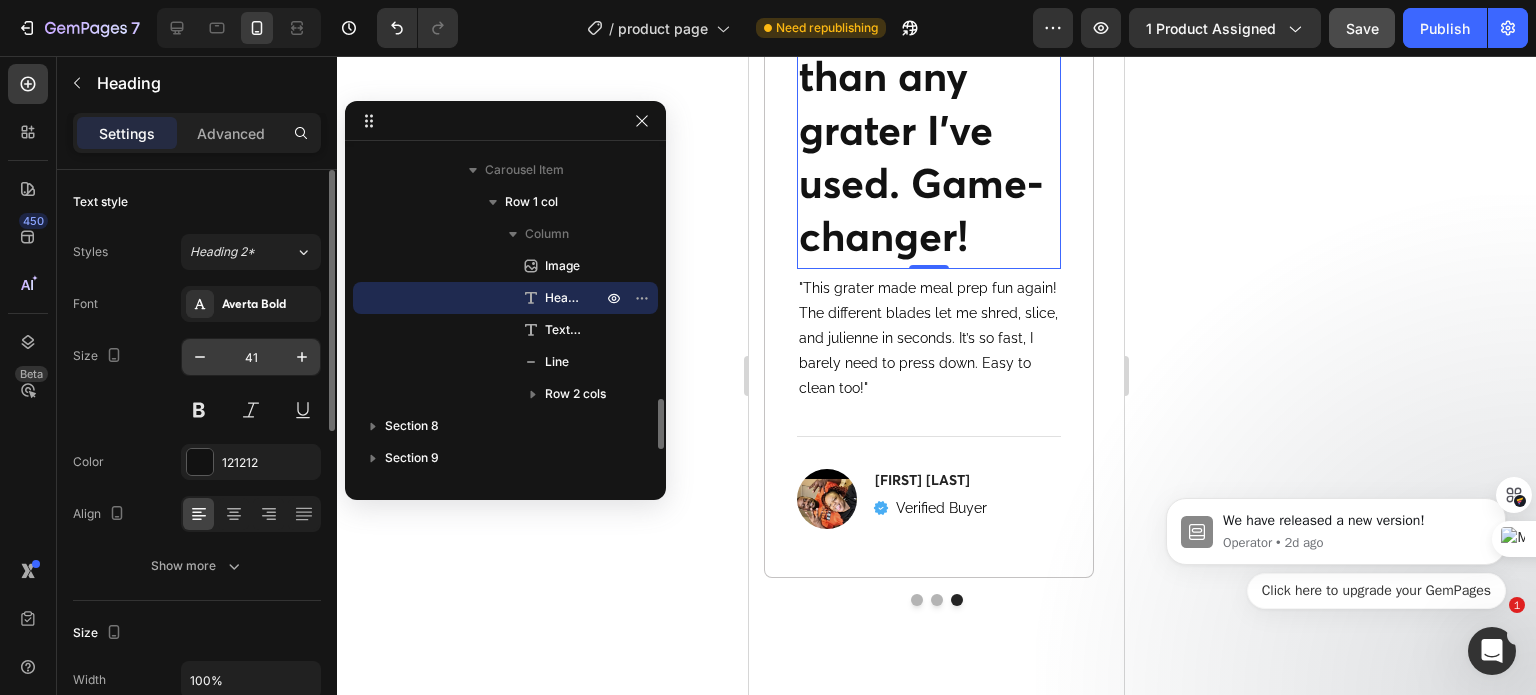 click on "41" at bounding box center [251, 357] 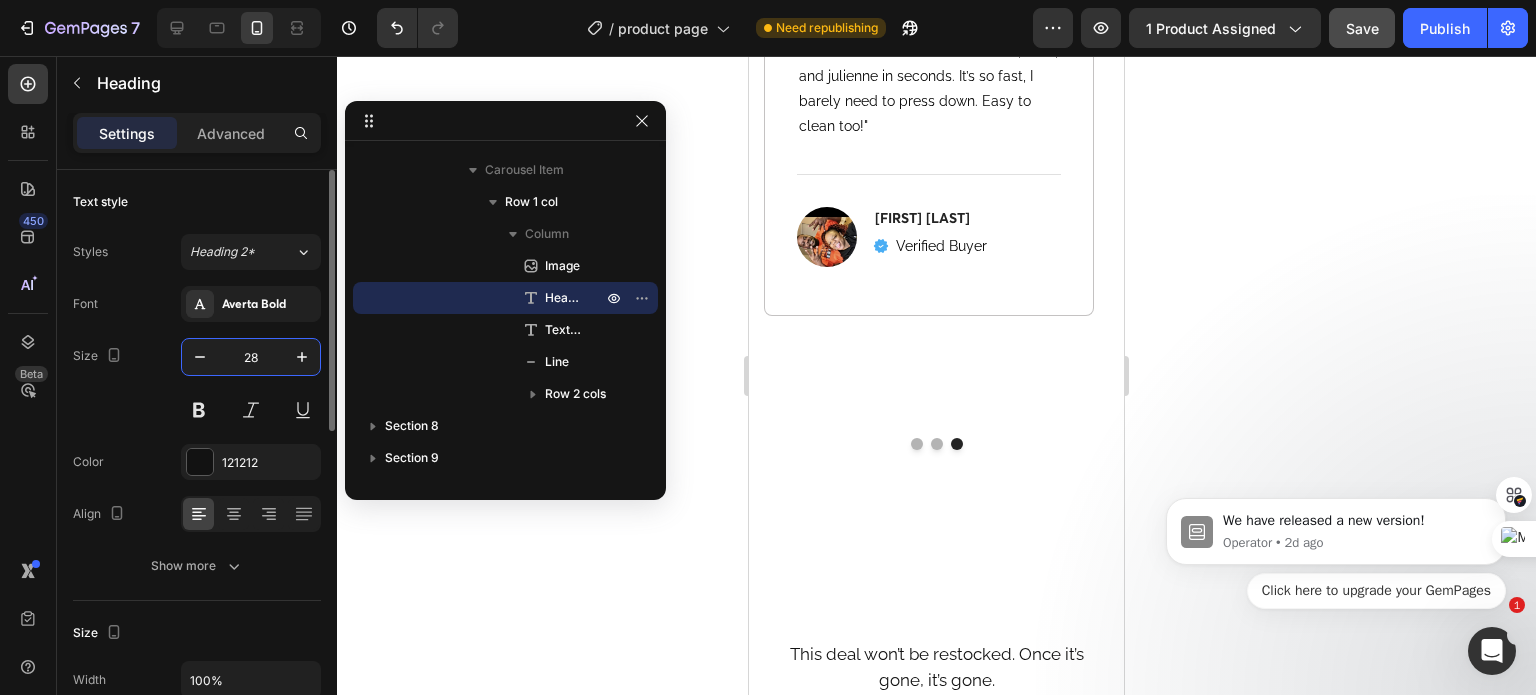 scroll, scrollTop: 5898, scrollLeft: 0, axis: vertical 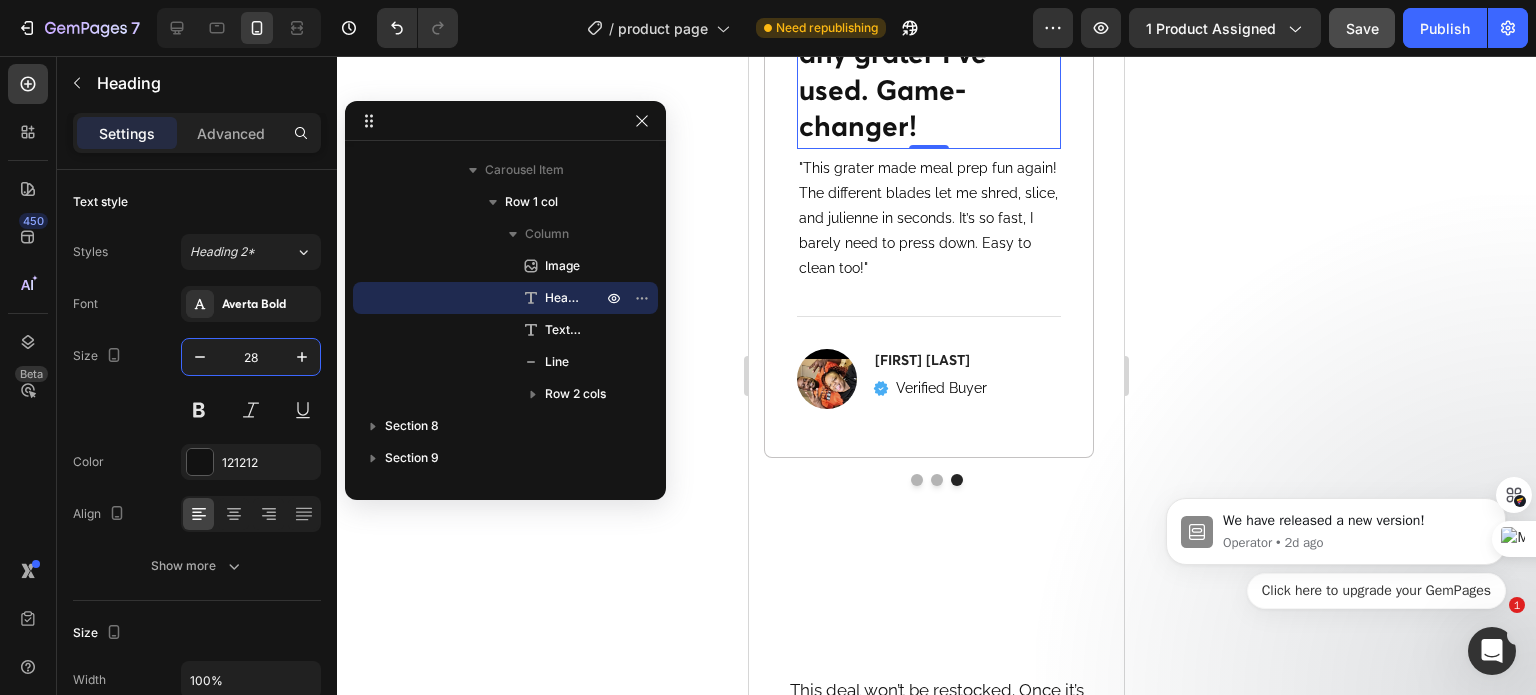 type on "28" 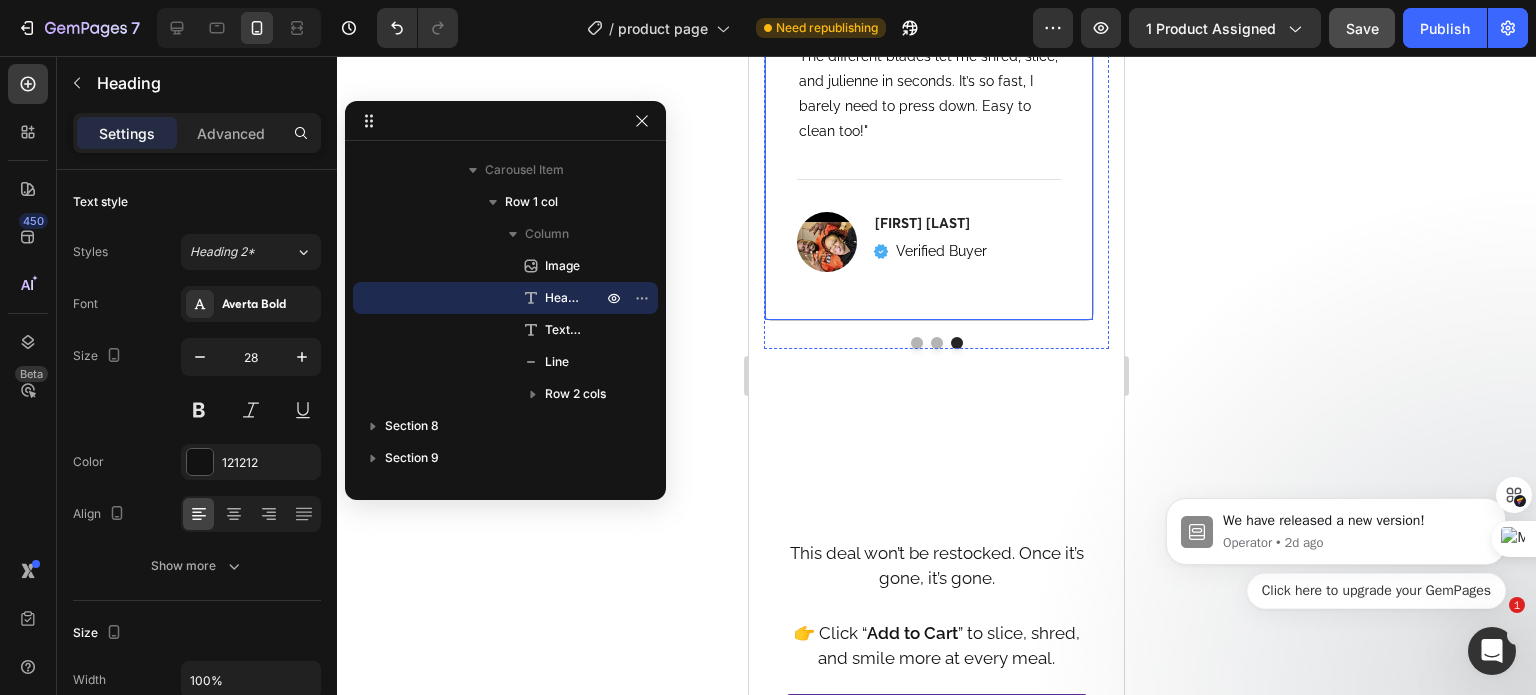 scroll, scrollTop: 5998, scrollLeft: 0, axis: vertical 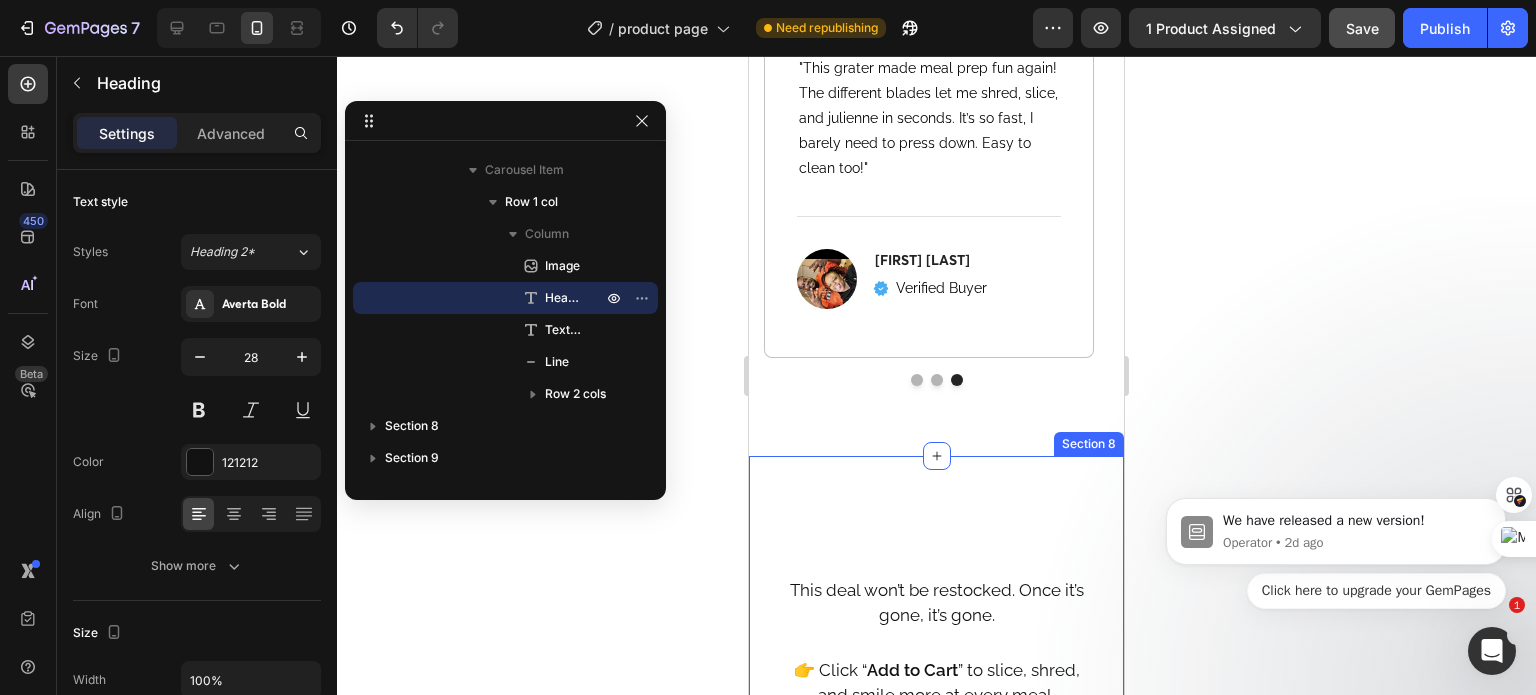 click on "This deal won’t be restocked. Once it’s gone, it’s gone. Text Block 👉 Click “ Add to Cart ” to slice, shred, and smile more at every meal. Text Block Add to Cart Button Row Row Section 8" at bounding box center [936, 654] 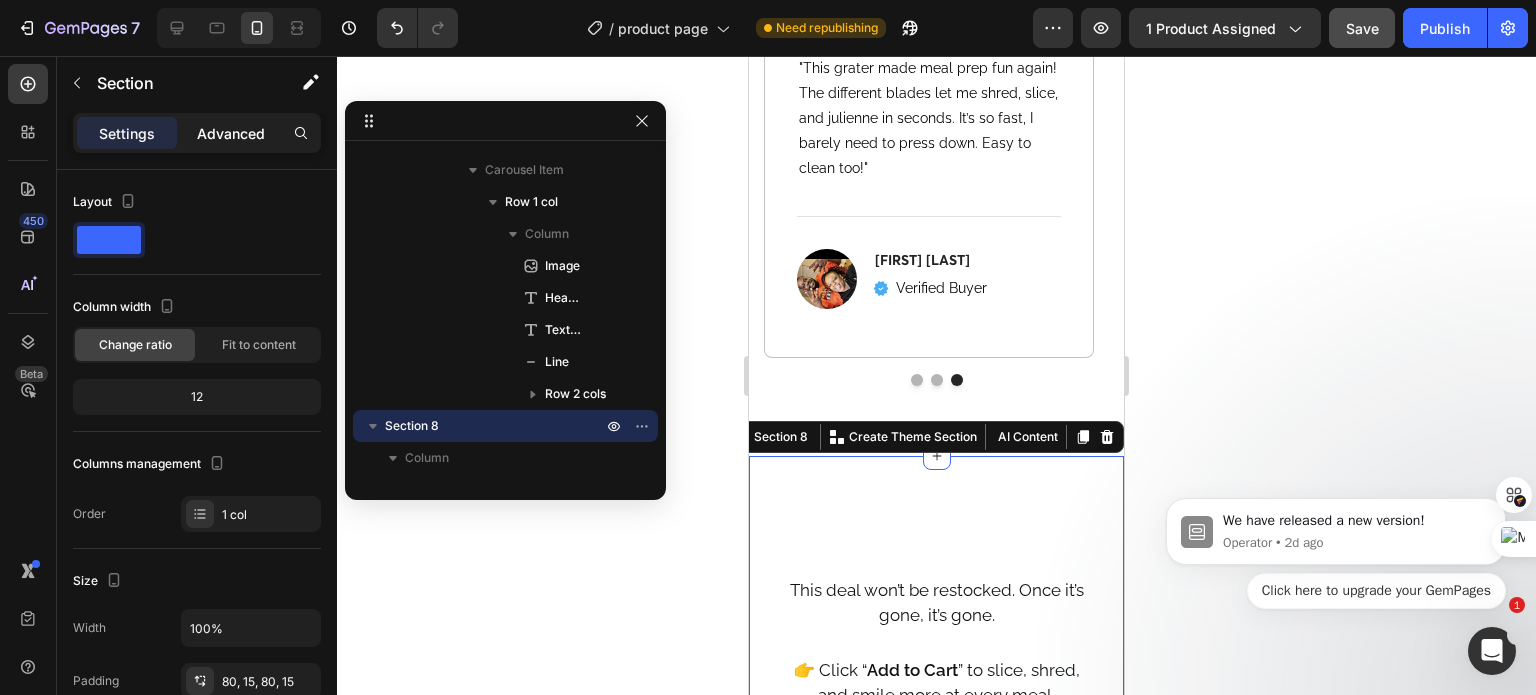 click on "Advanced" at bounding box center (231, 133) 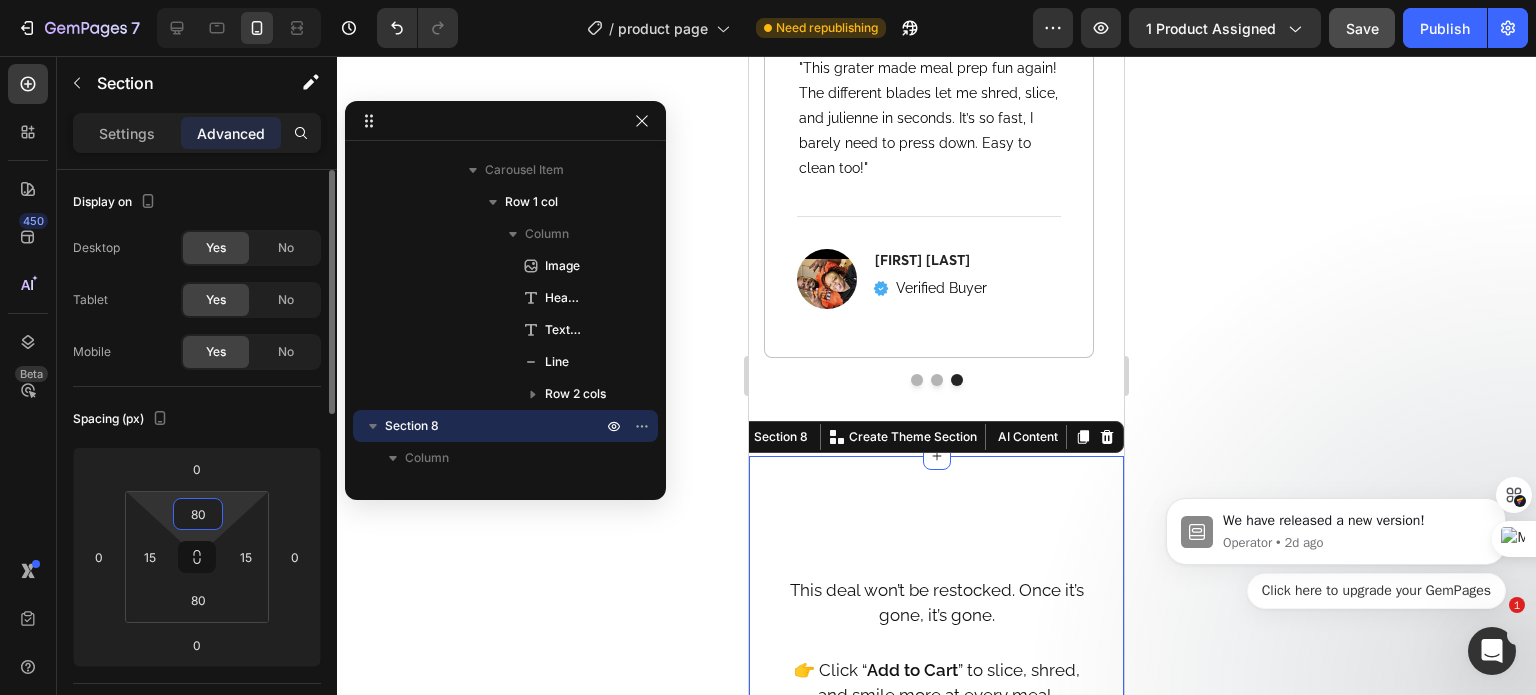 click on "80" at bounding box center [198, 514] 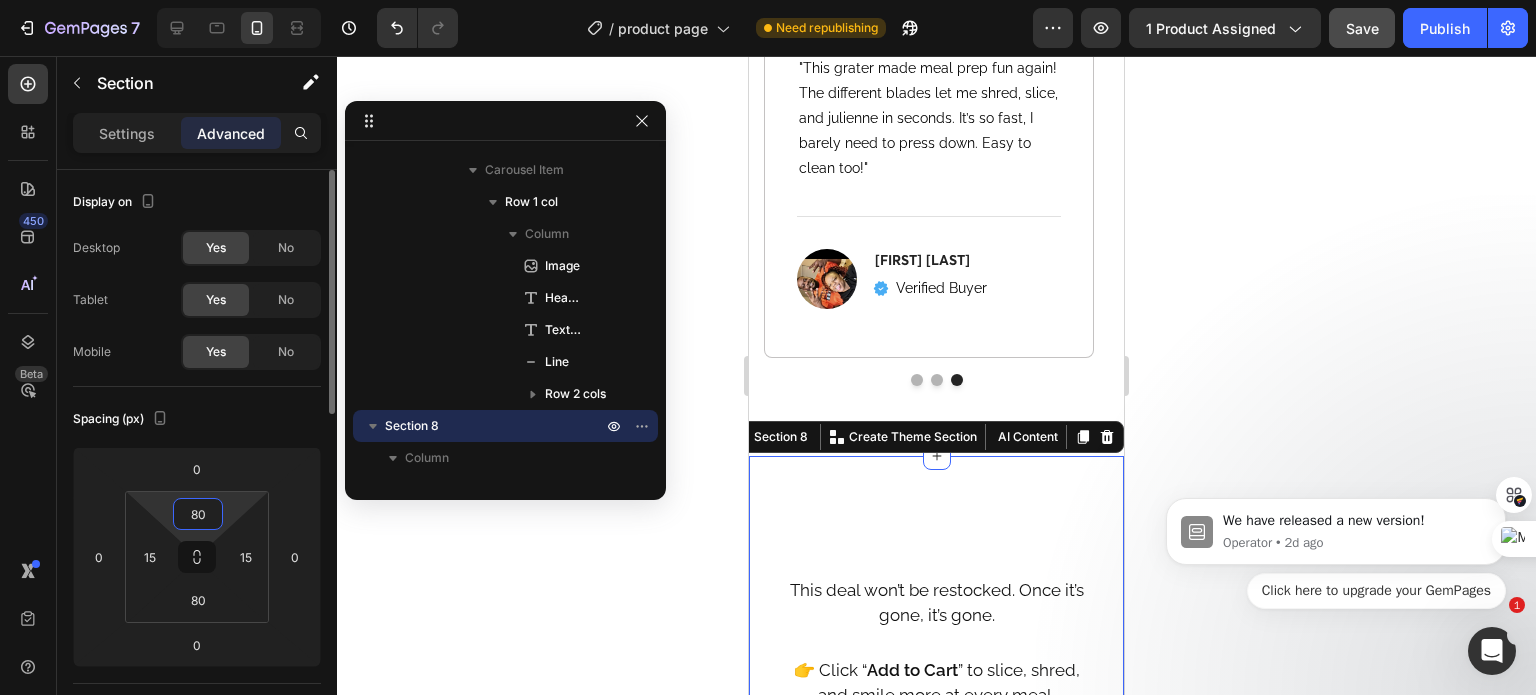 click on "80" at bounding box center [198, 514] 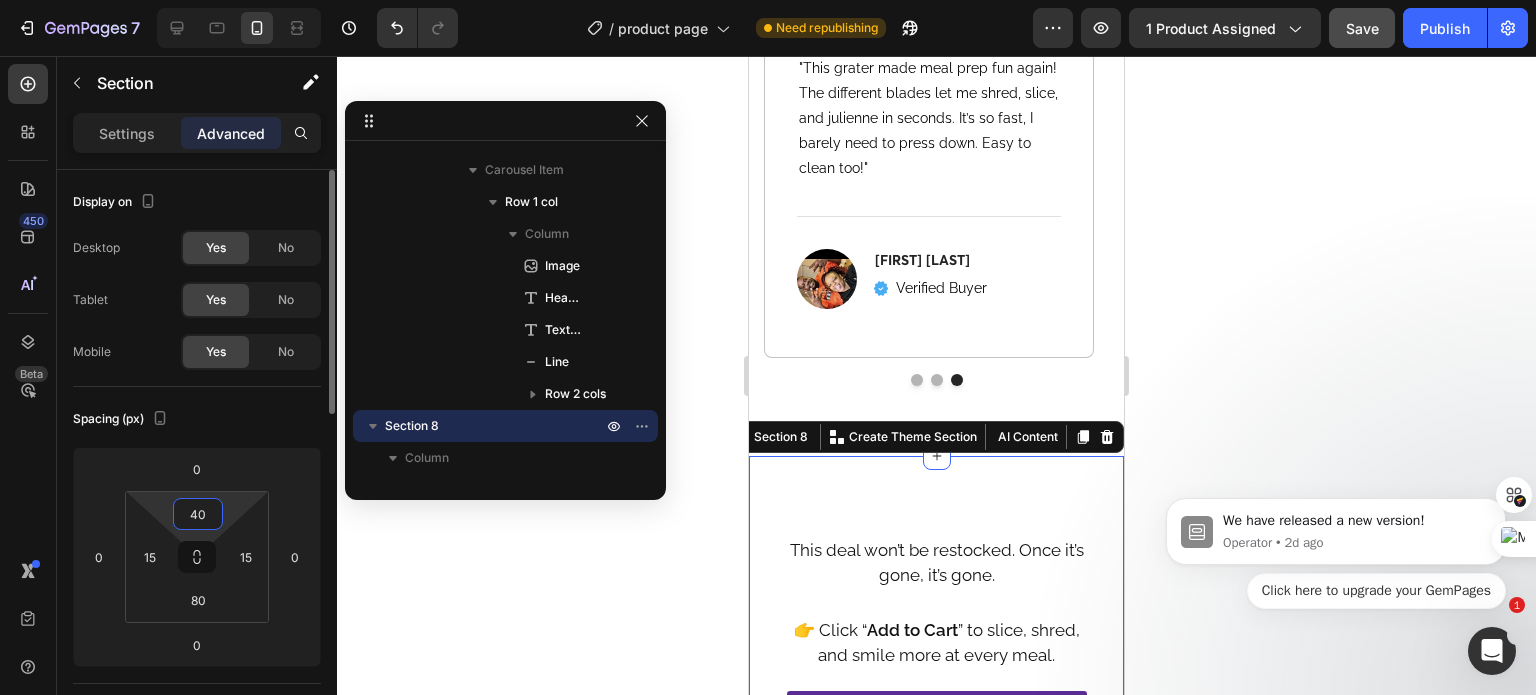 click on "40" at bounding box center [198, 514] 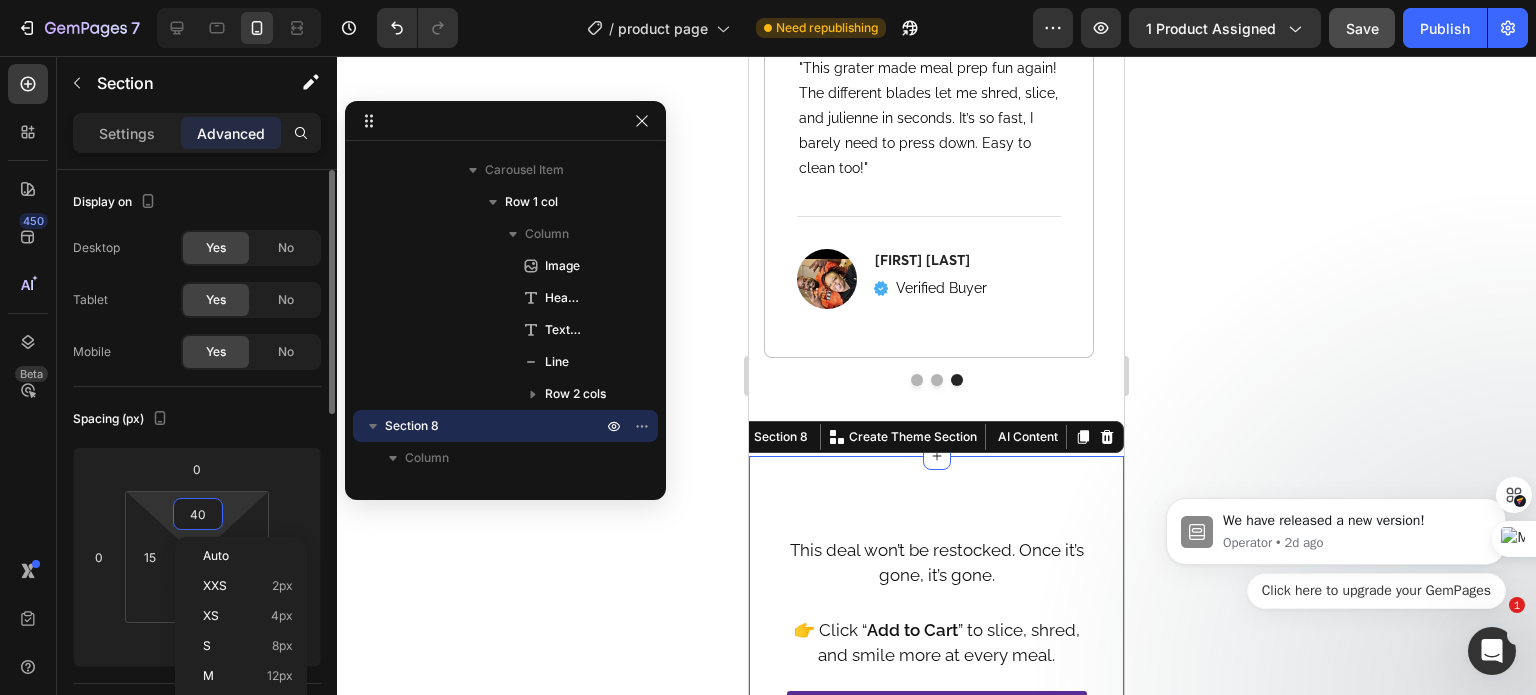 click on "40" at bounding box center [198, 514] 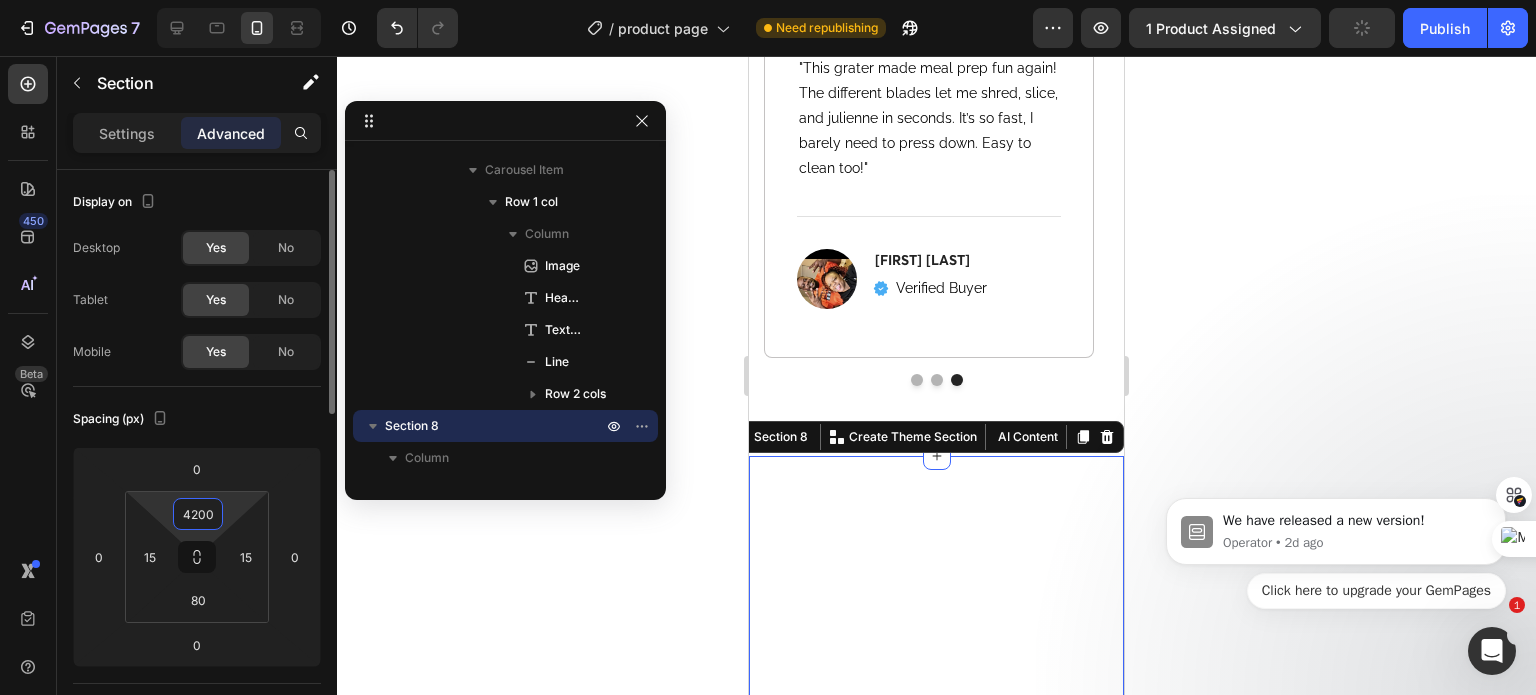 click on "4200" at bounding box center [198, 514] 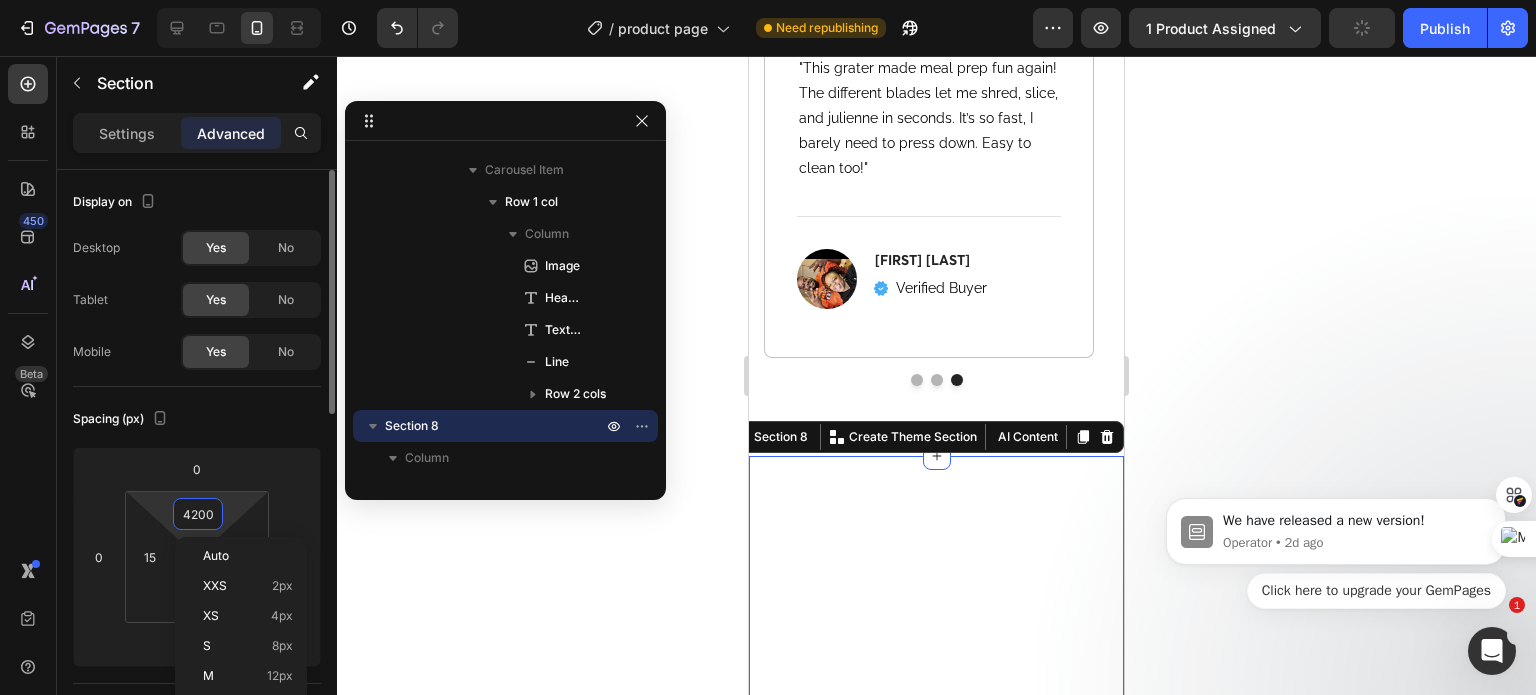 click on "4200" at bounding box center [198, 514] 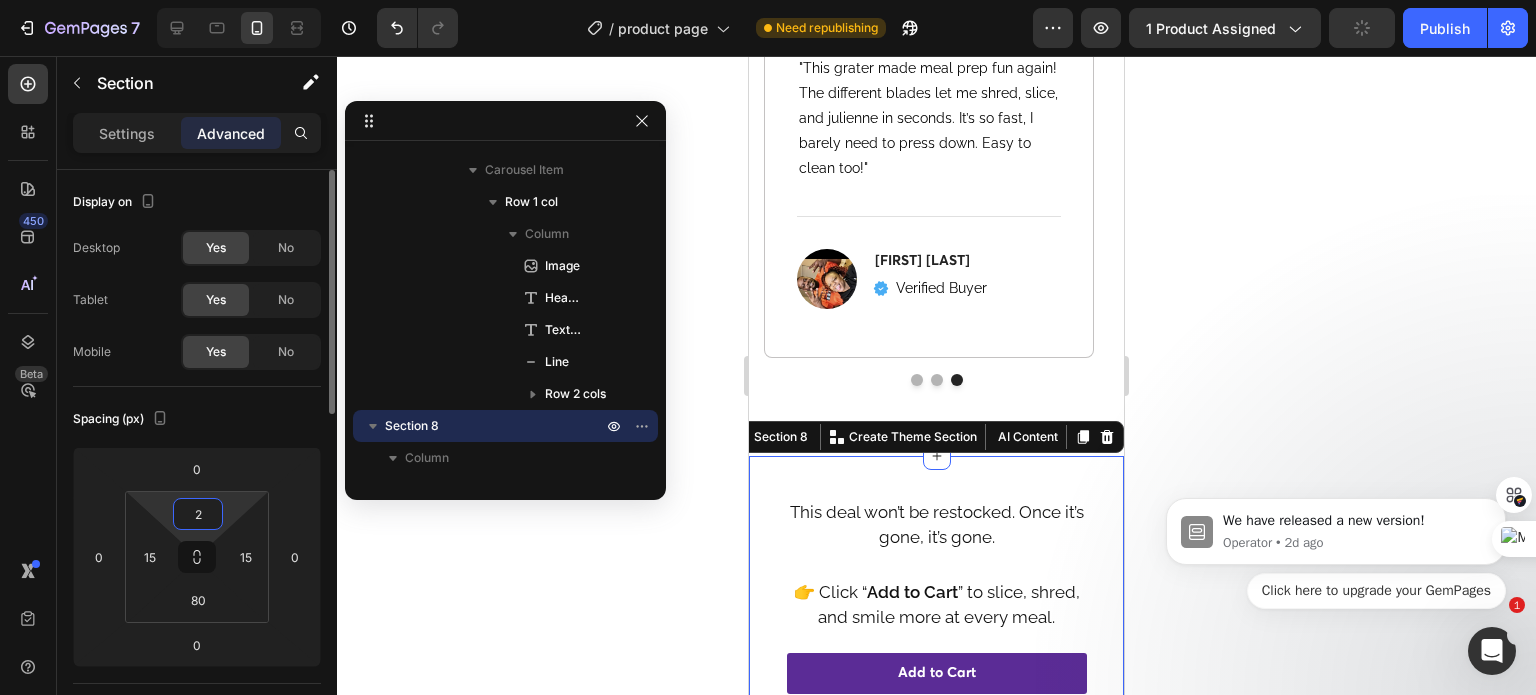 type on "20" 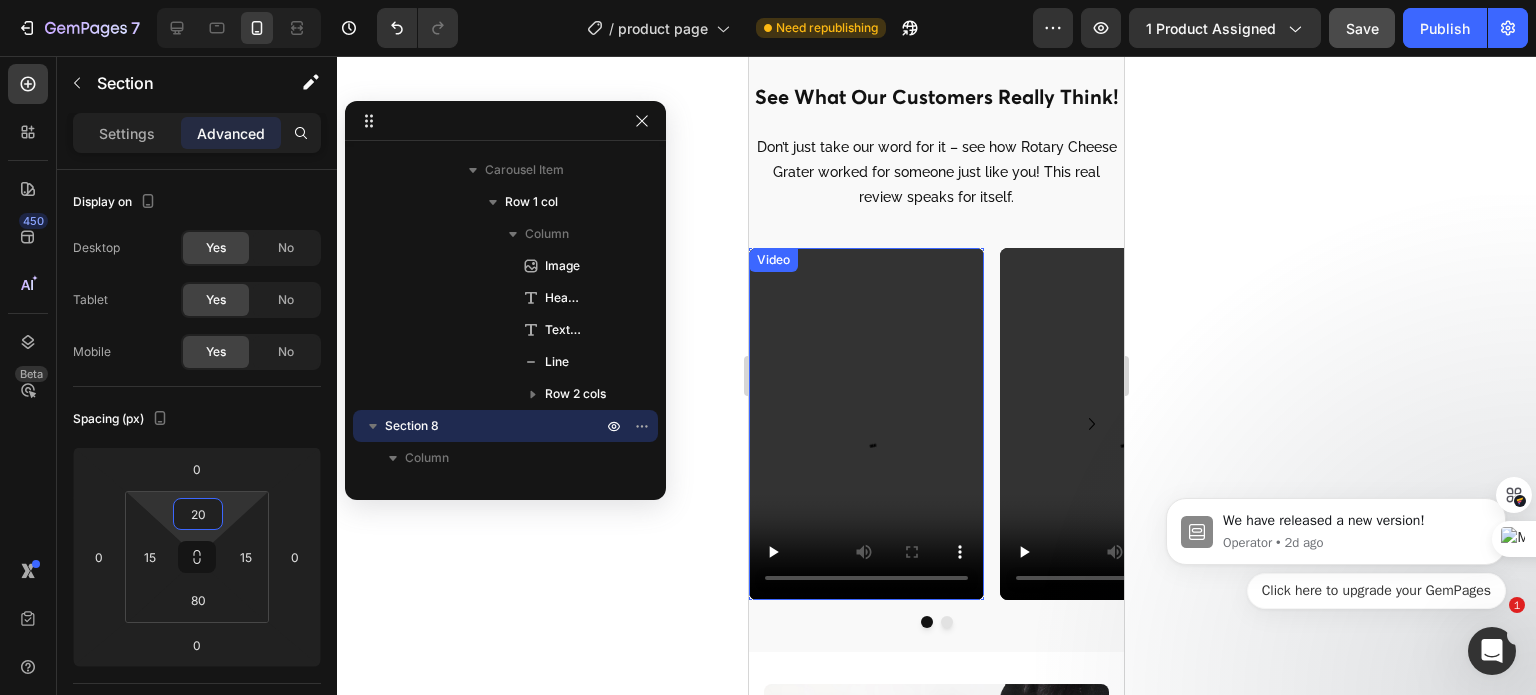 scroll, scrollTop: 1528, scrollLeft: 0, axis: vertical 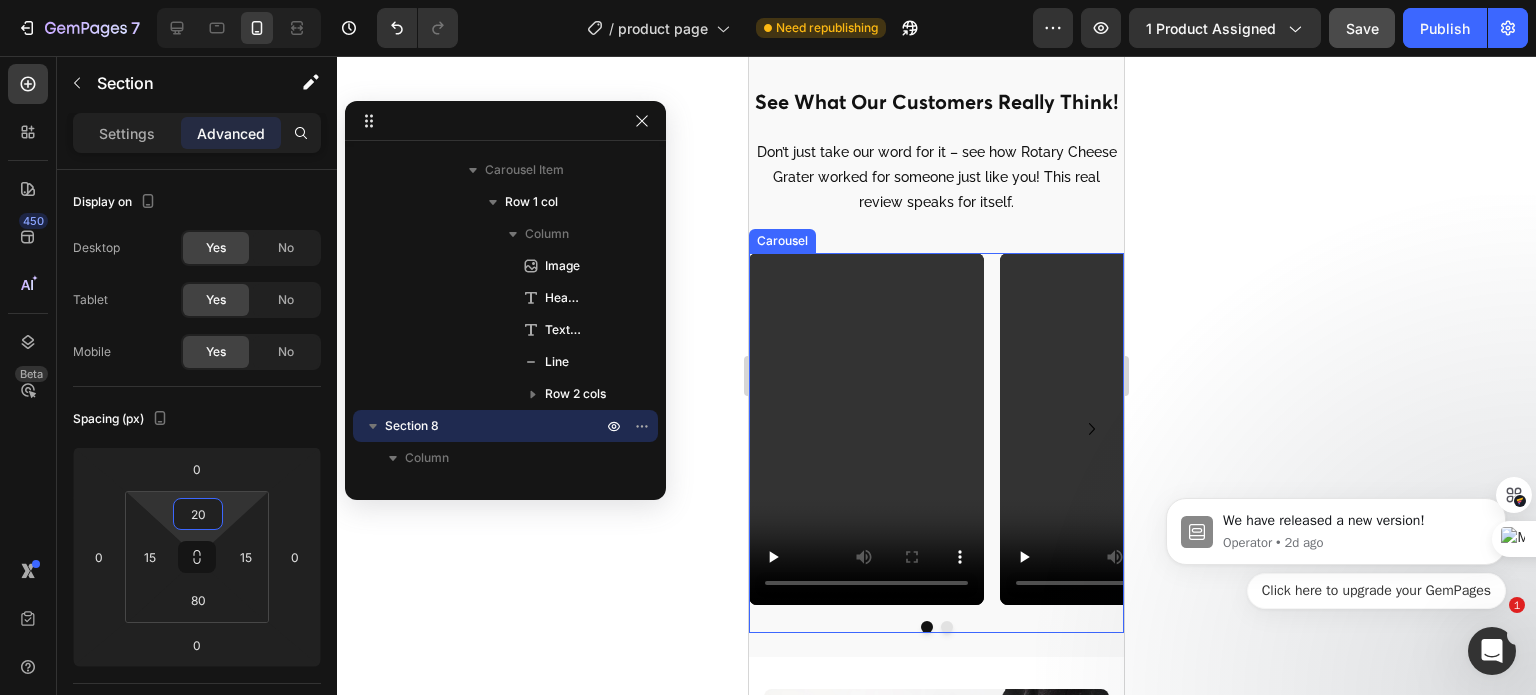 click on "Video Row Video Row Video Row" at bounding box center (936, 429) 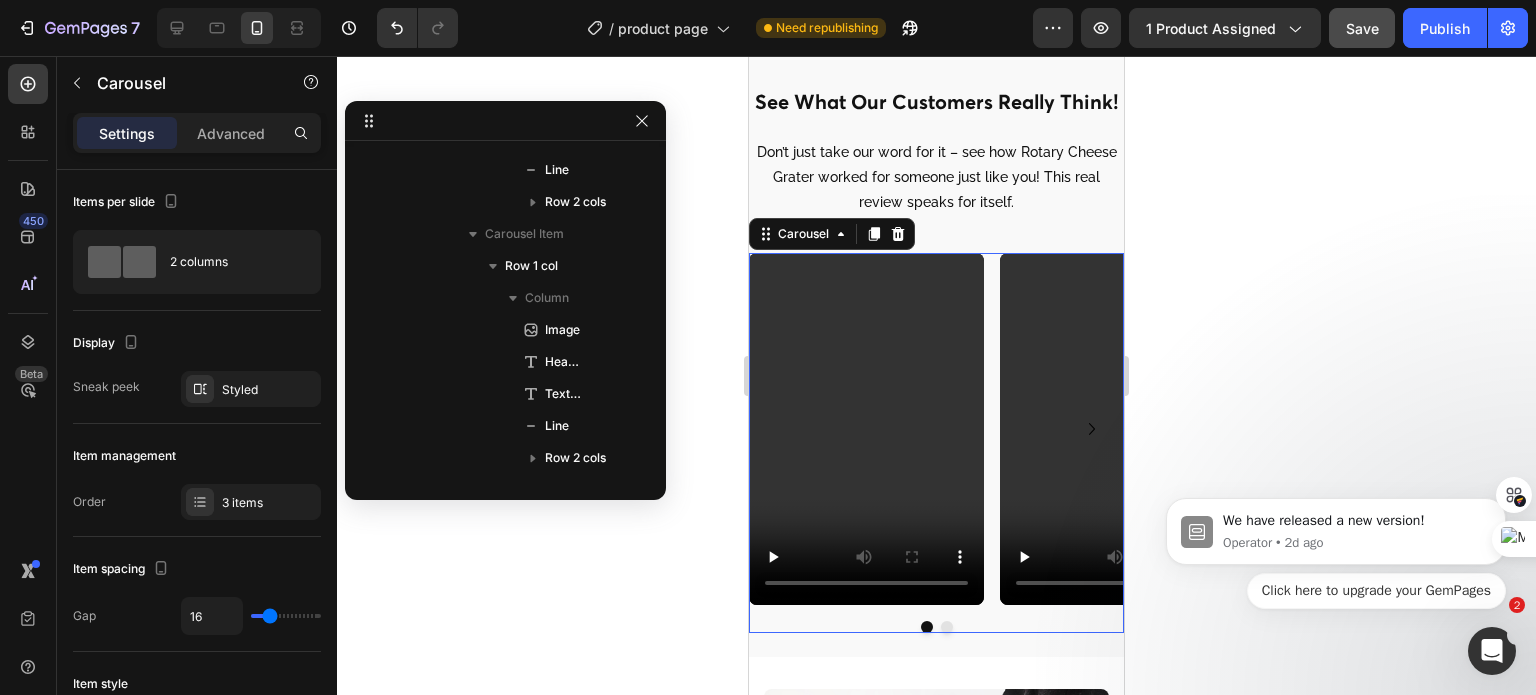 scroll, scrollTop: 987, scrollLeft: 0, axis: vertical 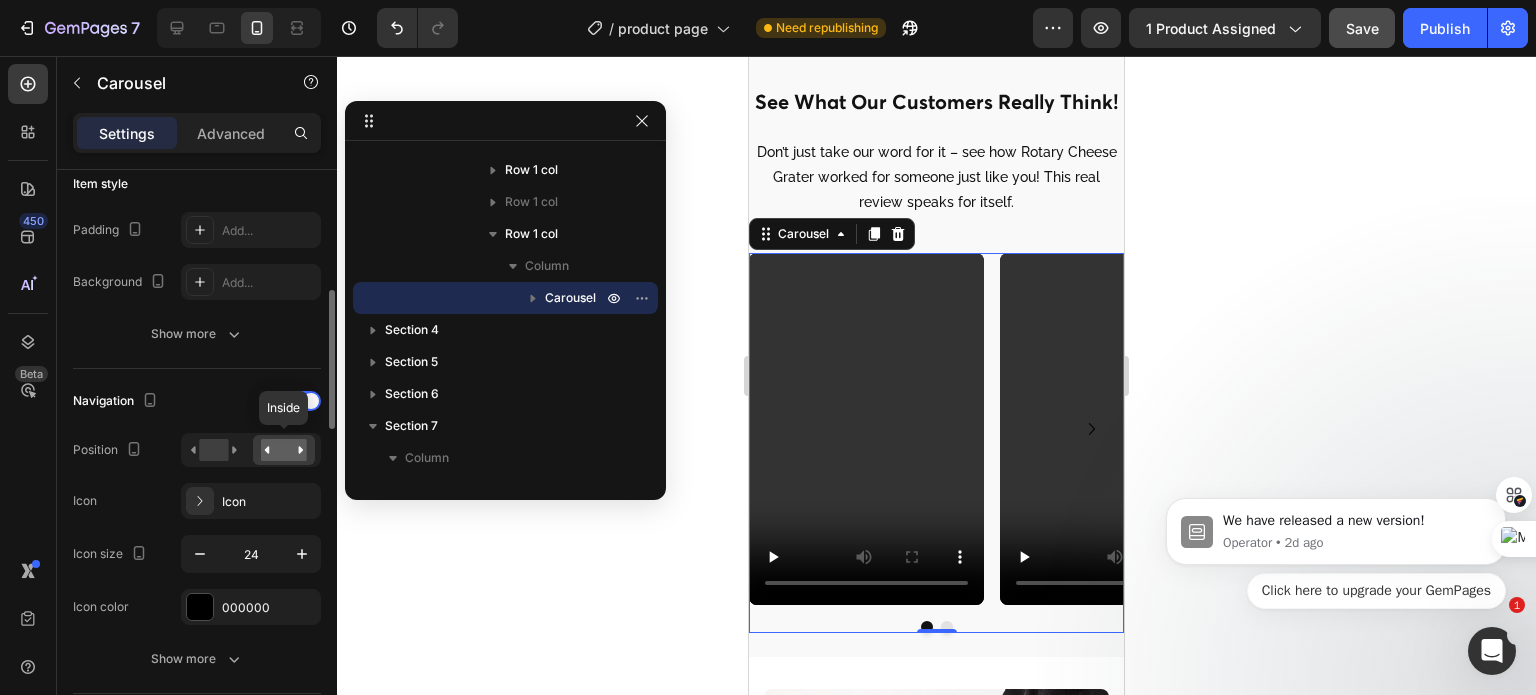click 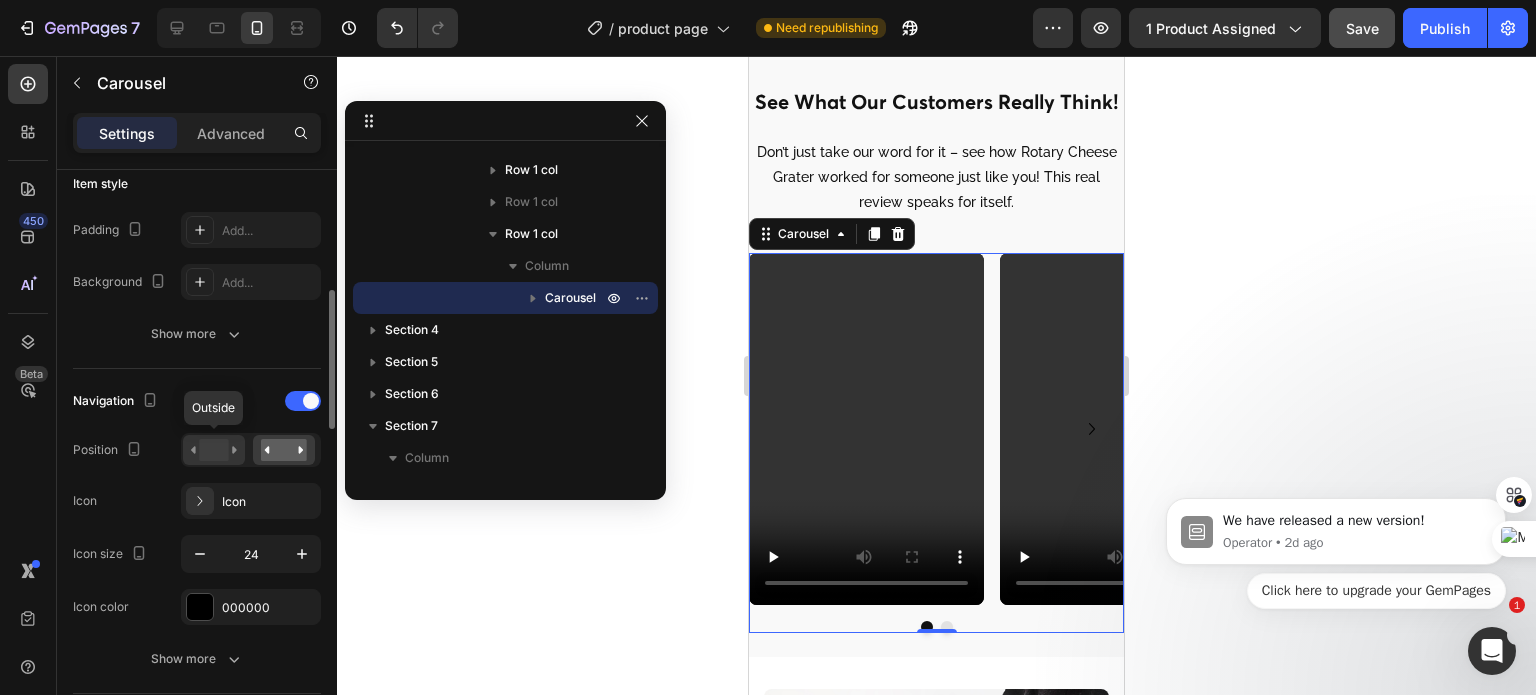 click 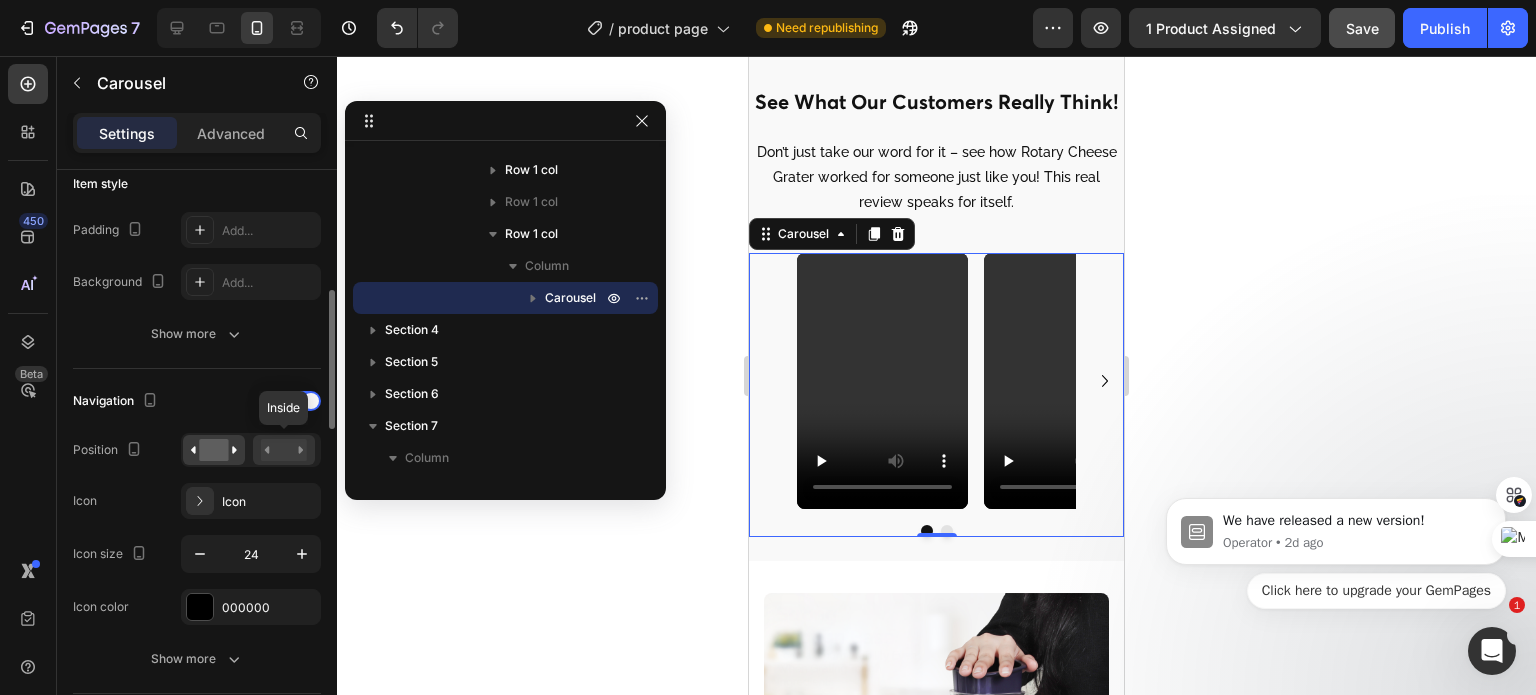click 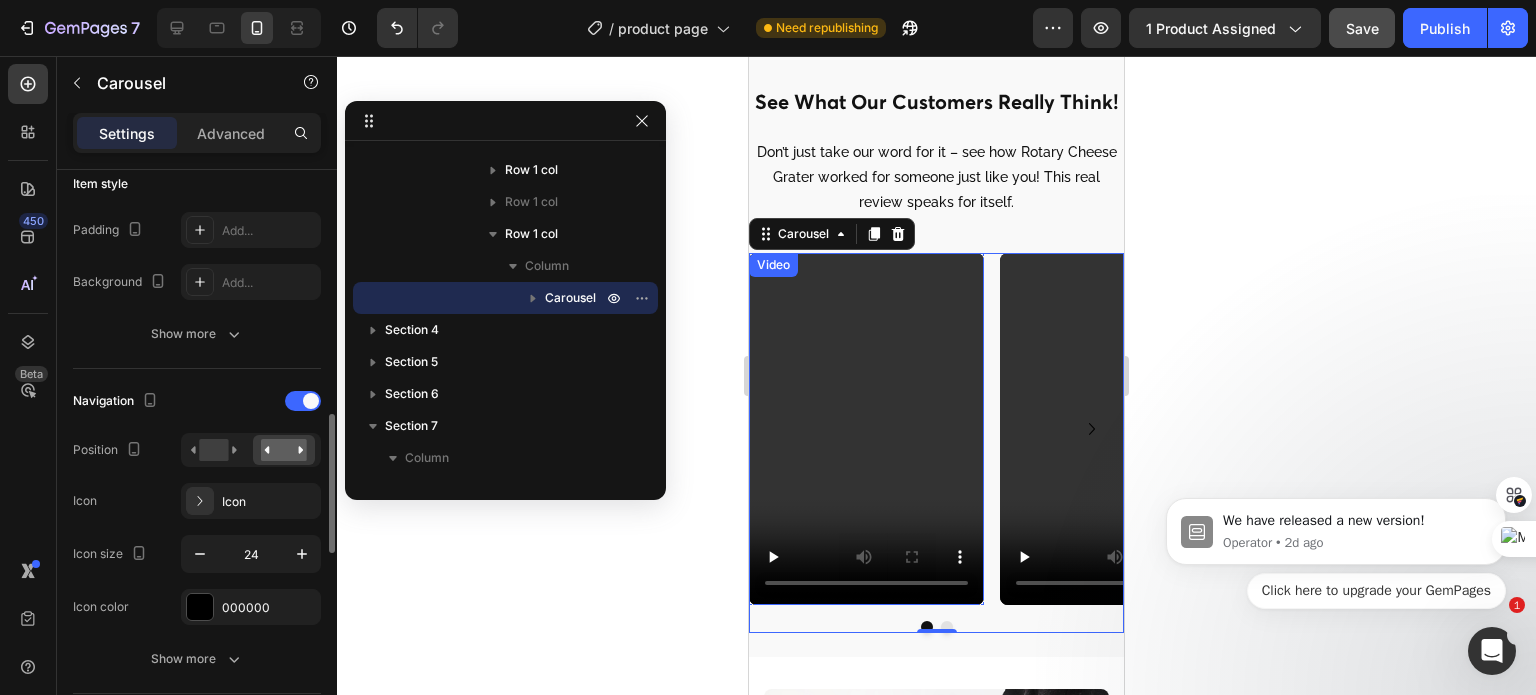 scroll, scrollTop: 600, scrollLeft: 0, axis: vertical 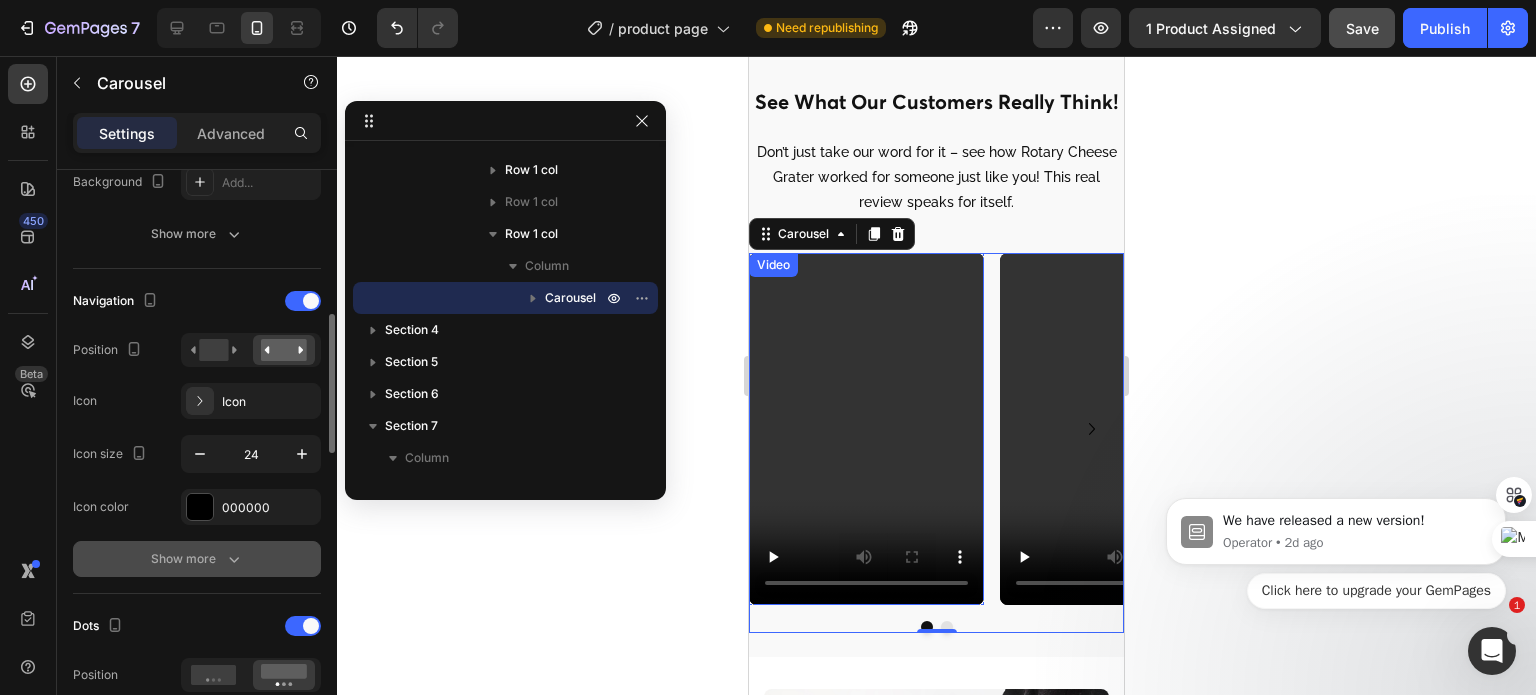 click on "Show more" at bounding box center [197, 559] 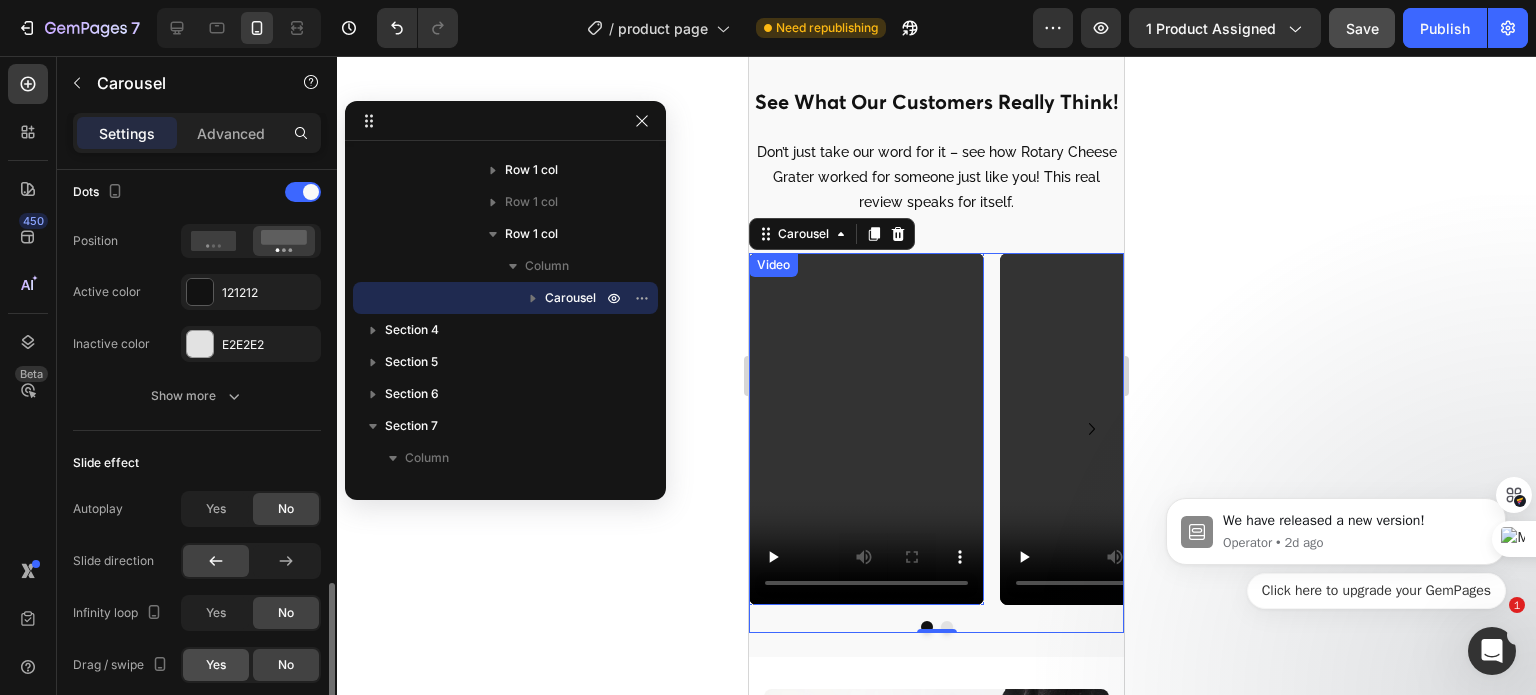 scroll, scrollTop: 1500, scrollLeft: 0, axis: vertical 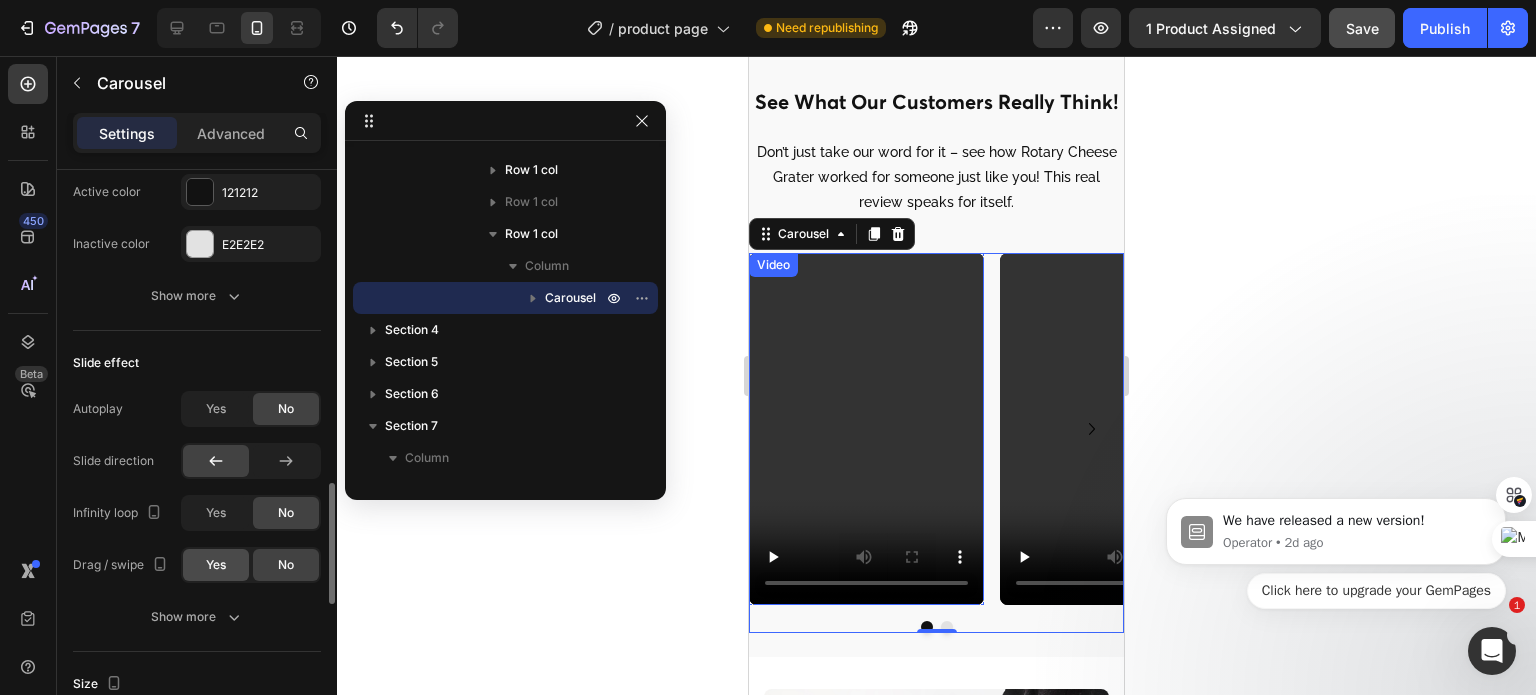 click on "Yes" 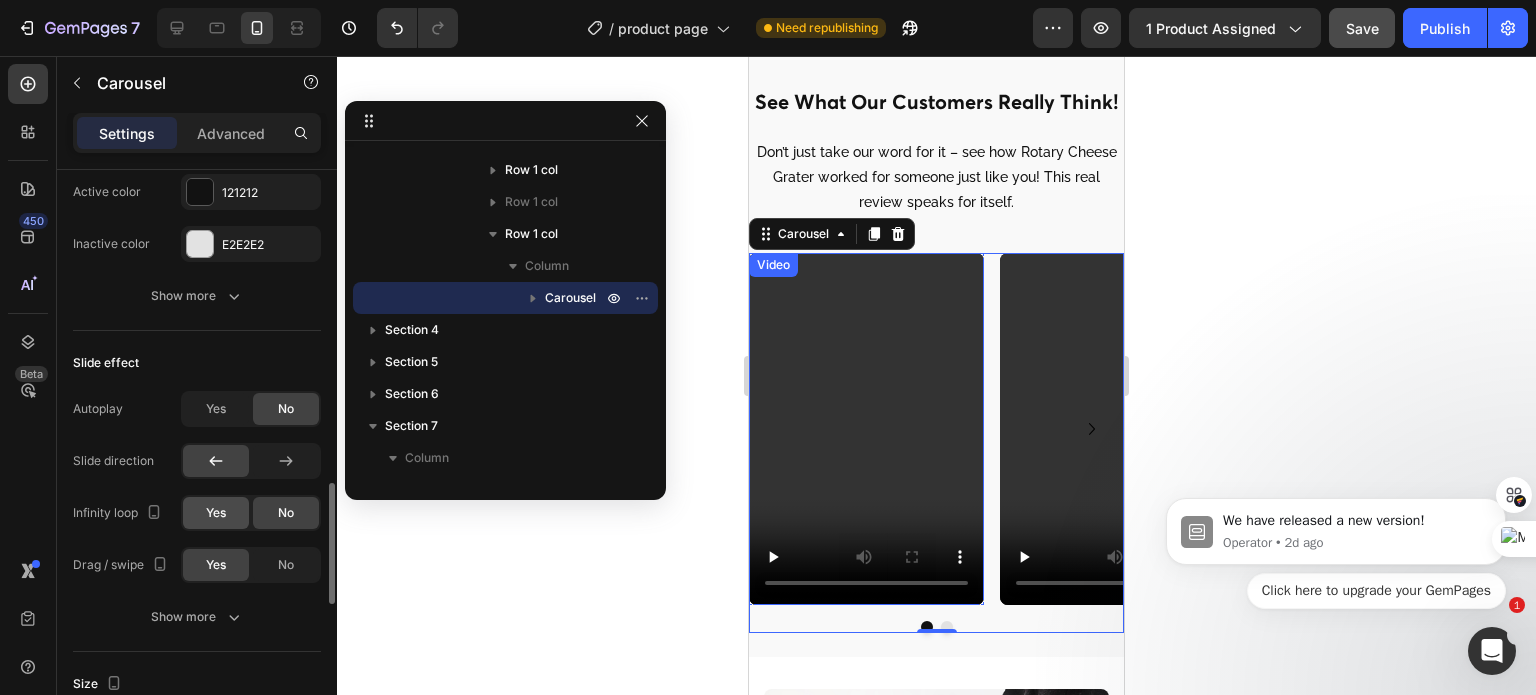 click on "Yes" 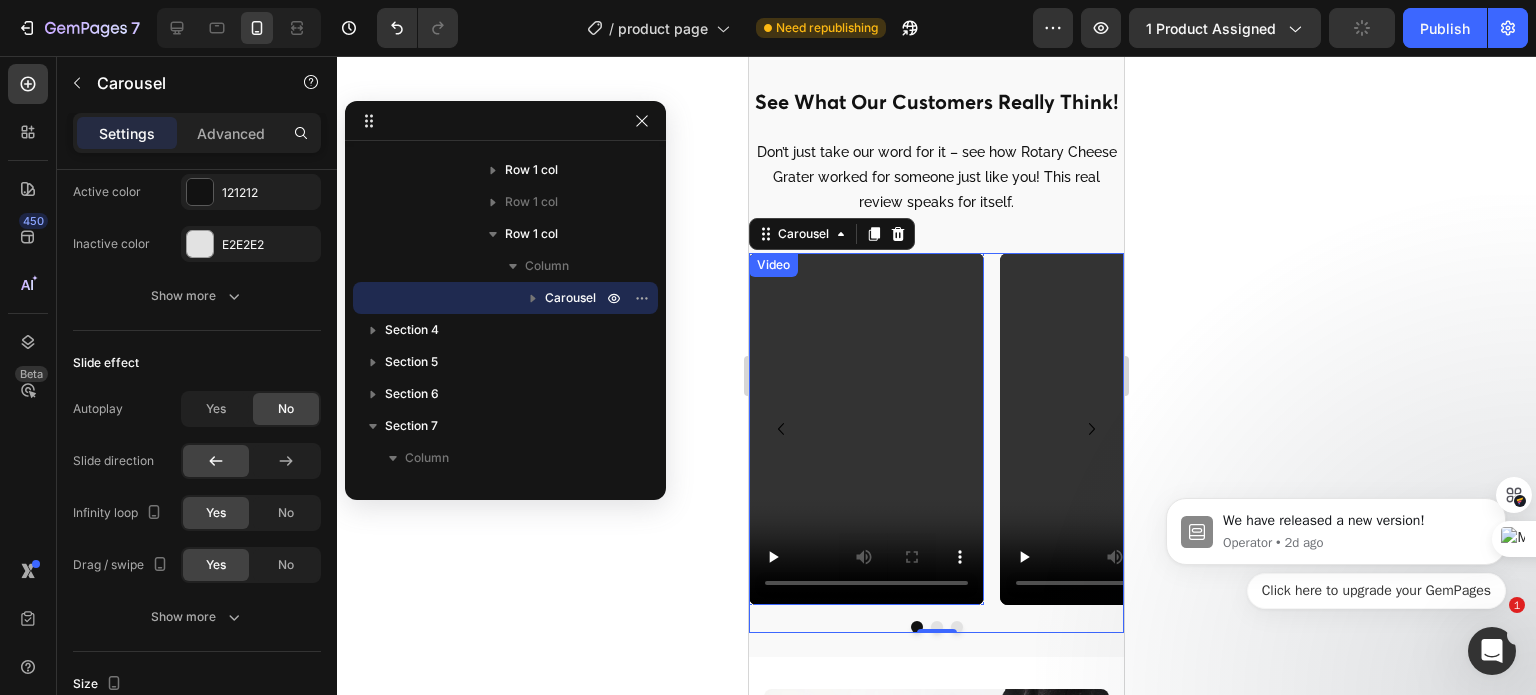 scroll, scrollTop: 1700, scrollLeft: 0, axis: vertical 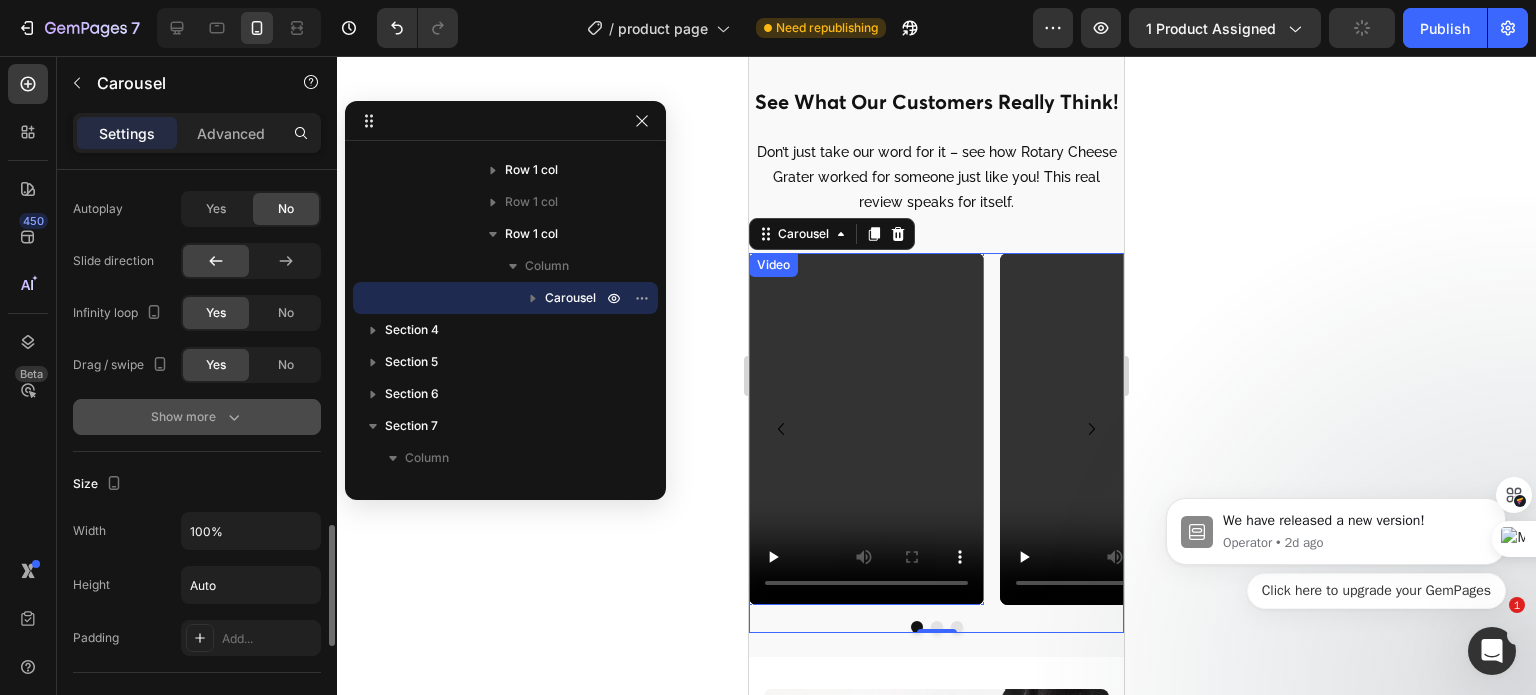 click on "Show more" at bounding box center [197, 417] 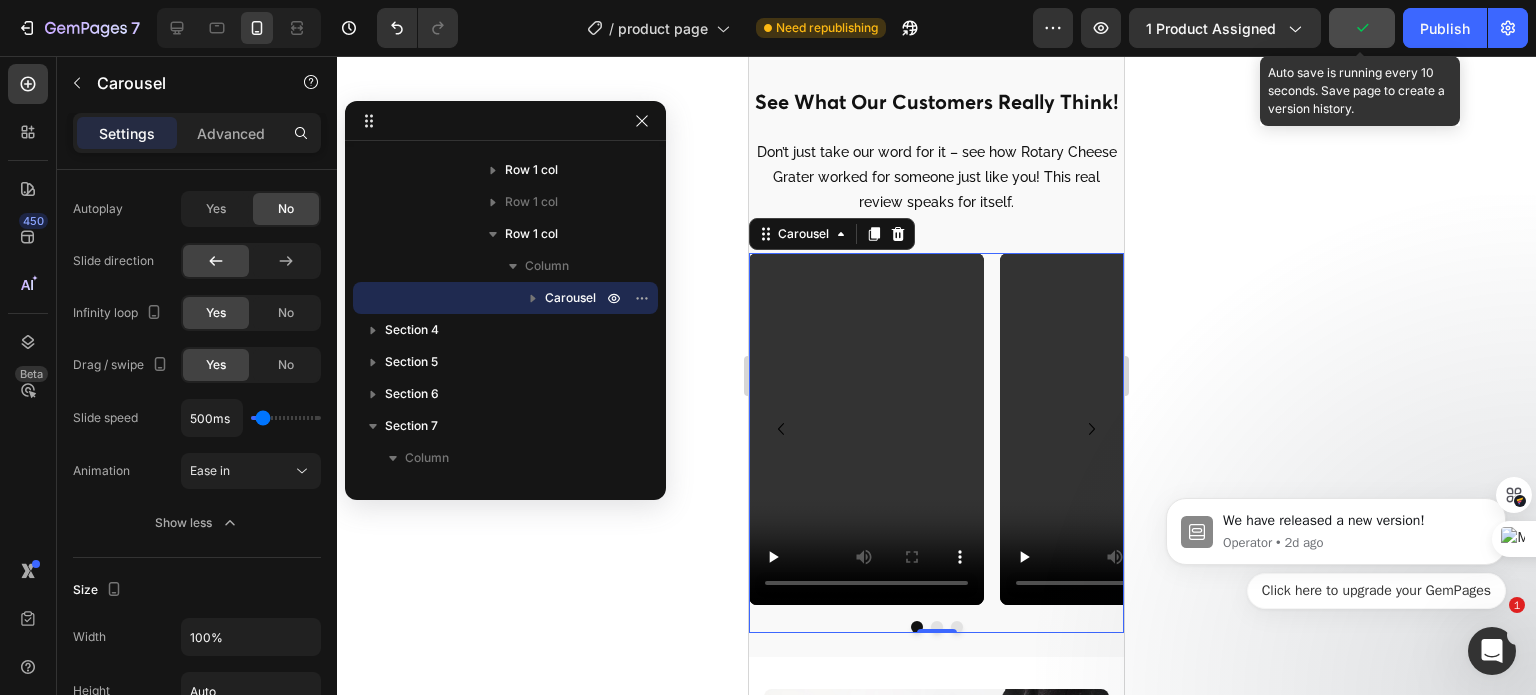 click 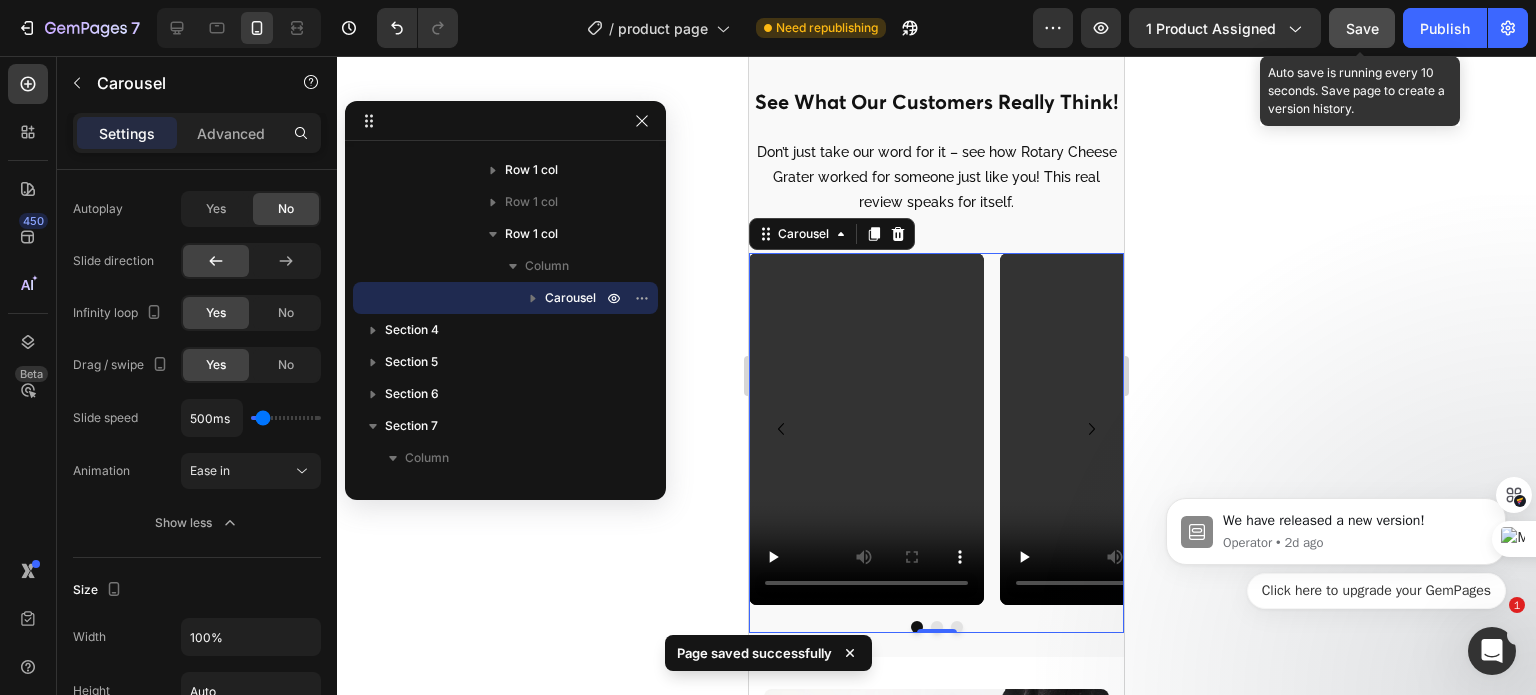 click on "Save" at bounding box center [1362, 28] 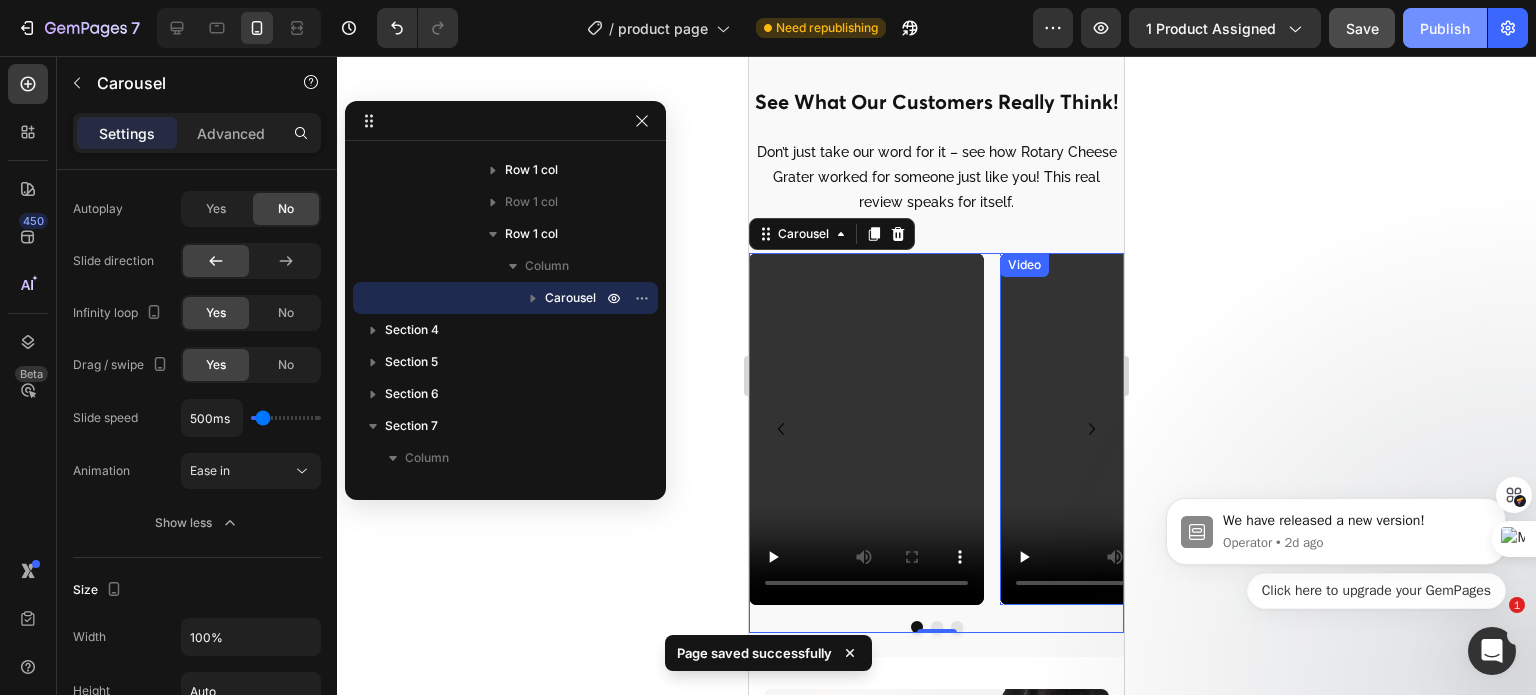 click on "Publish" at bounding box center (1445, 28) 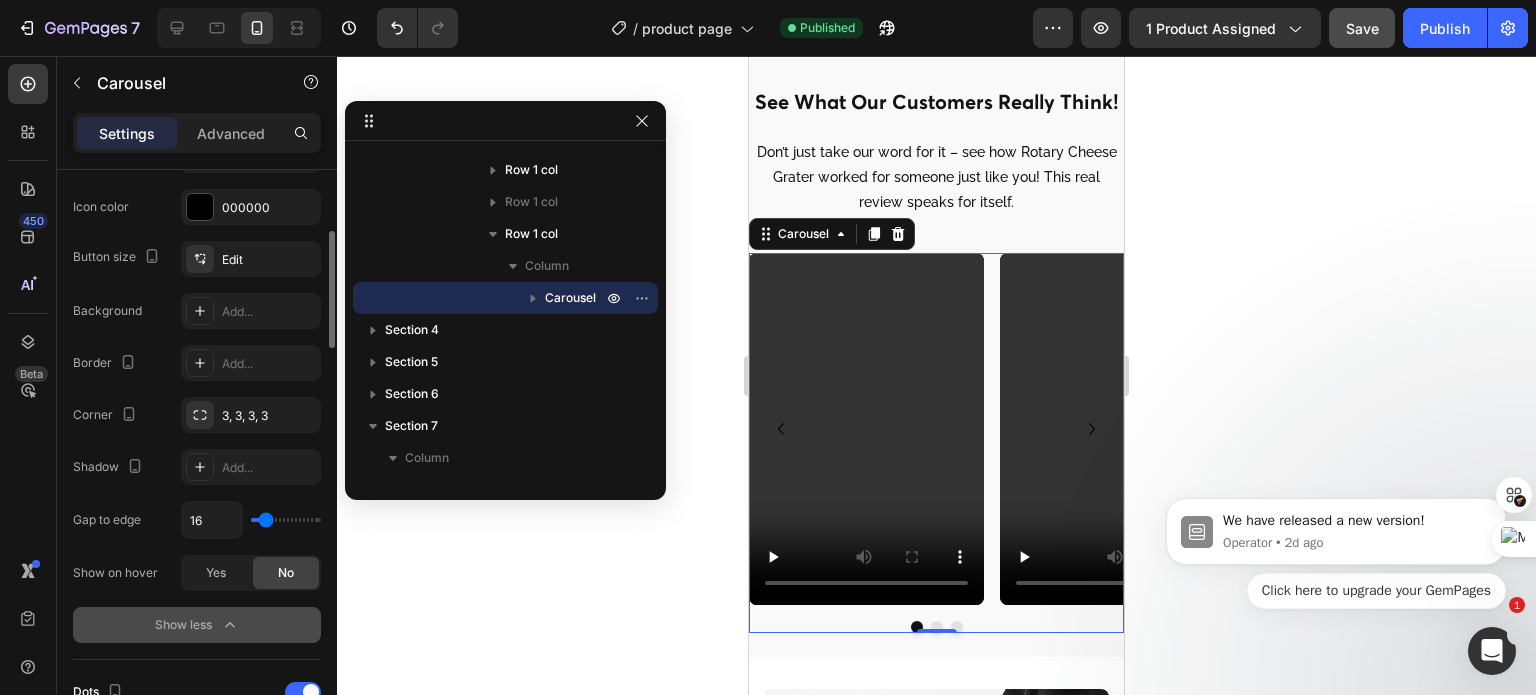 scroll, scrollTop: 800, scrollLeft: 0, axis: vertical 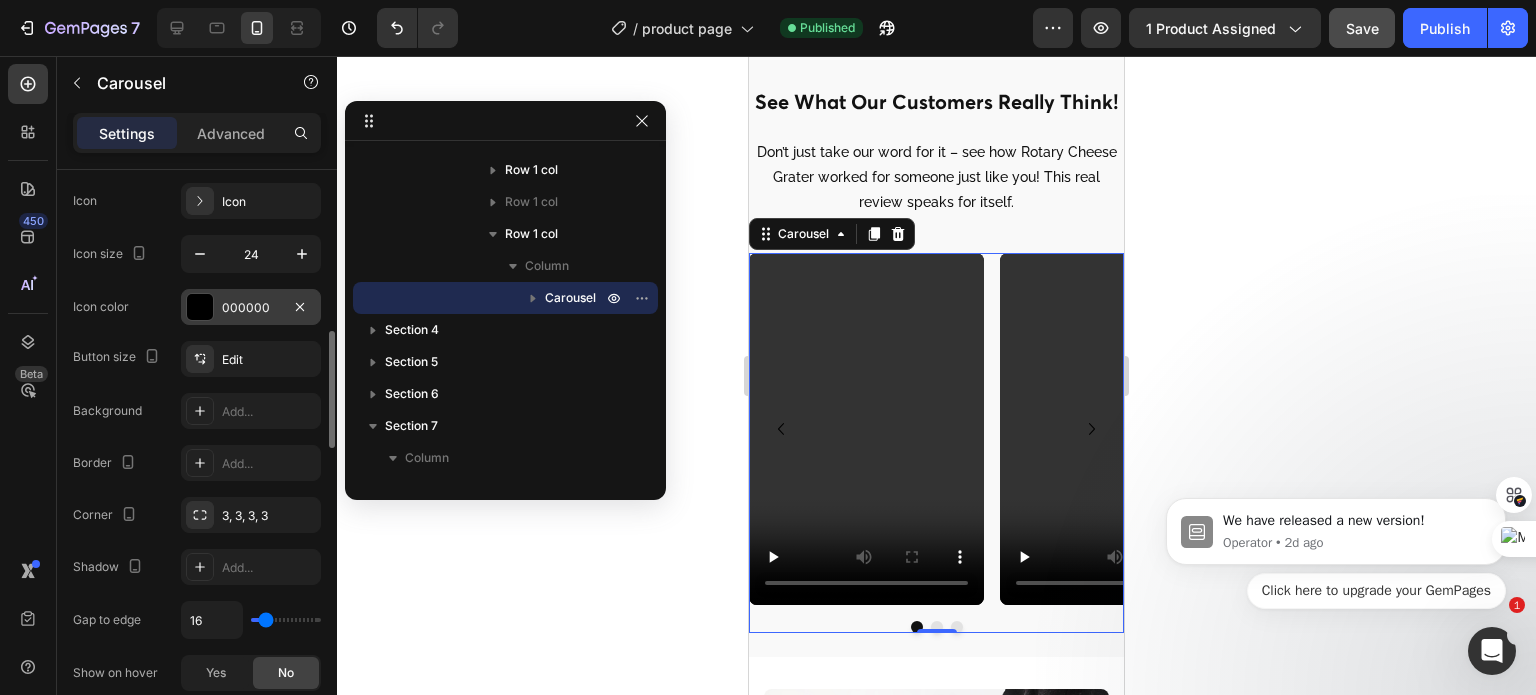 click at bounding box center [200, 307] 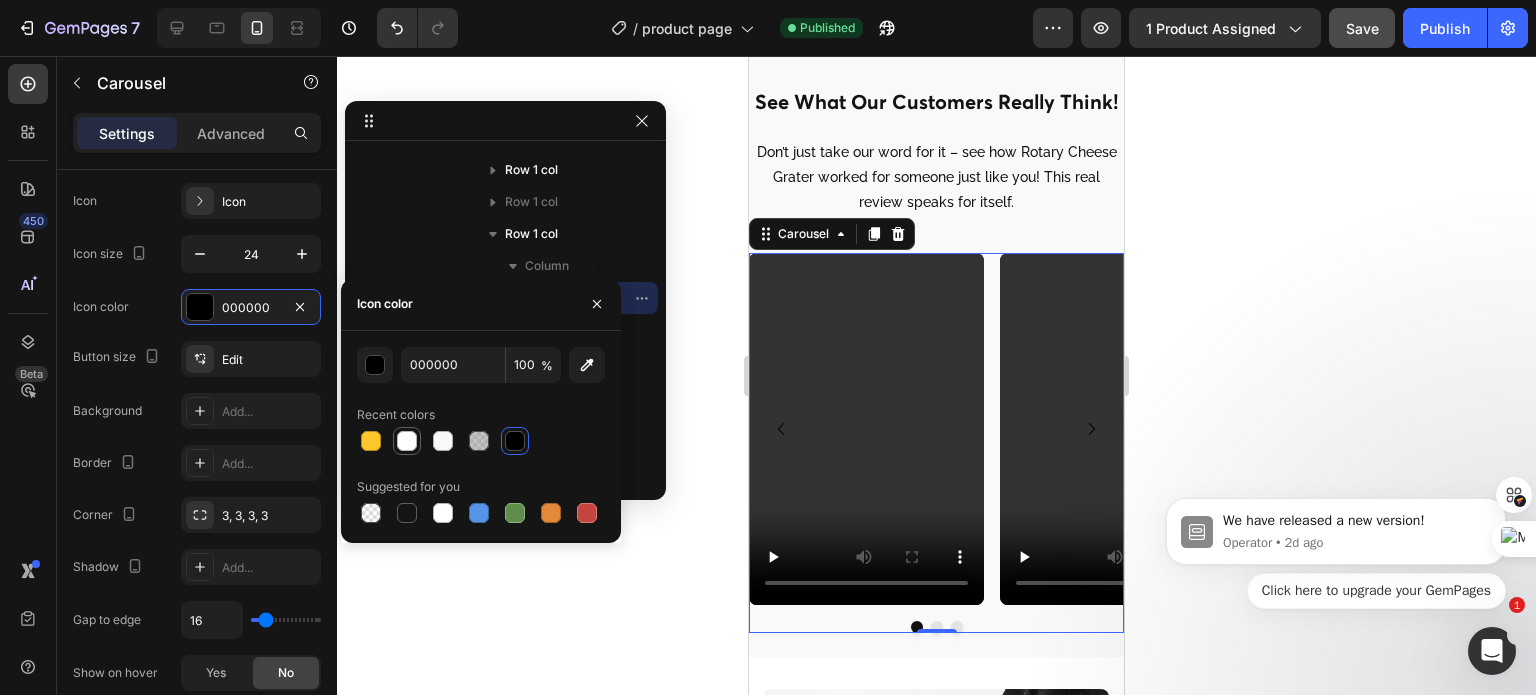 click at bounding box center (407, 441) 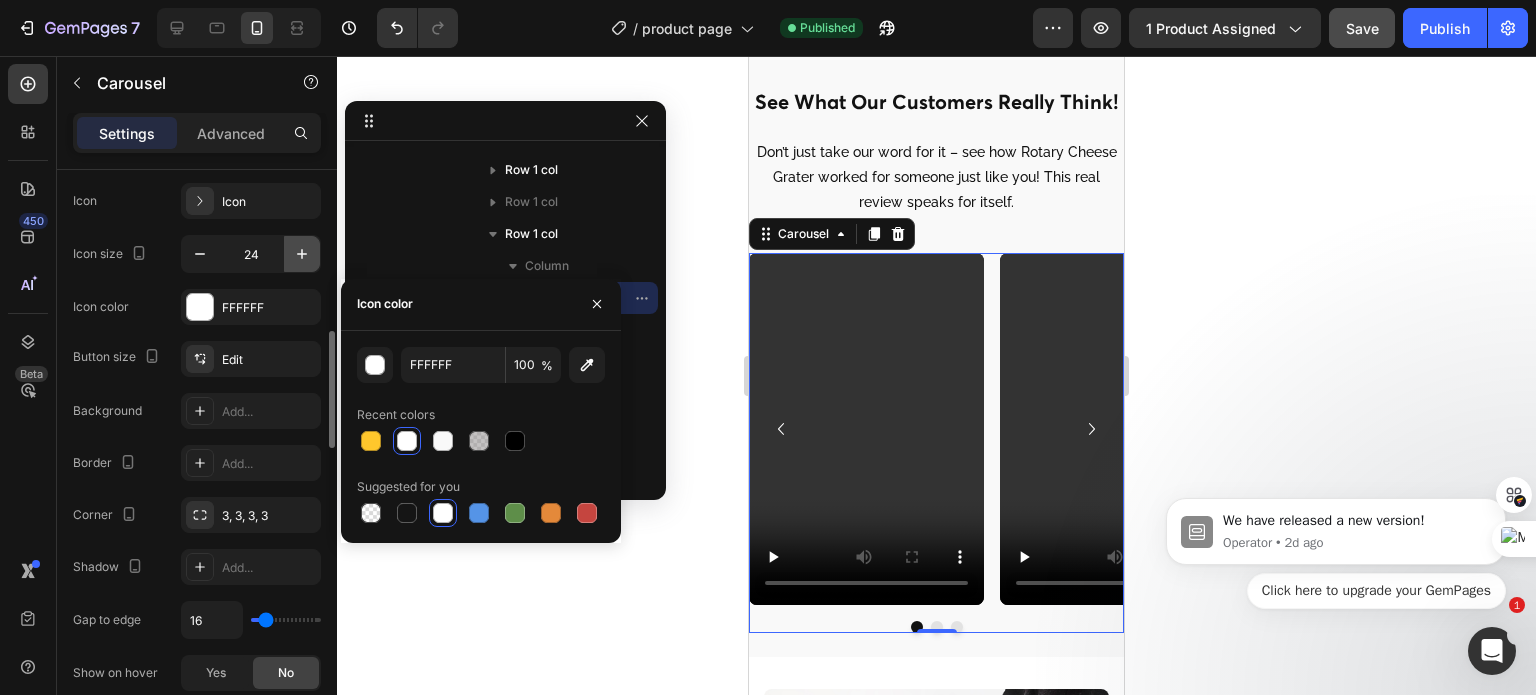 click 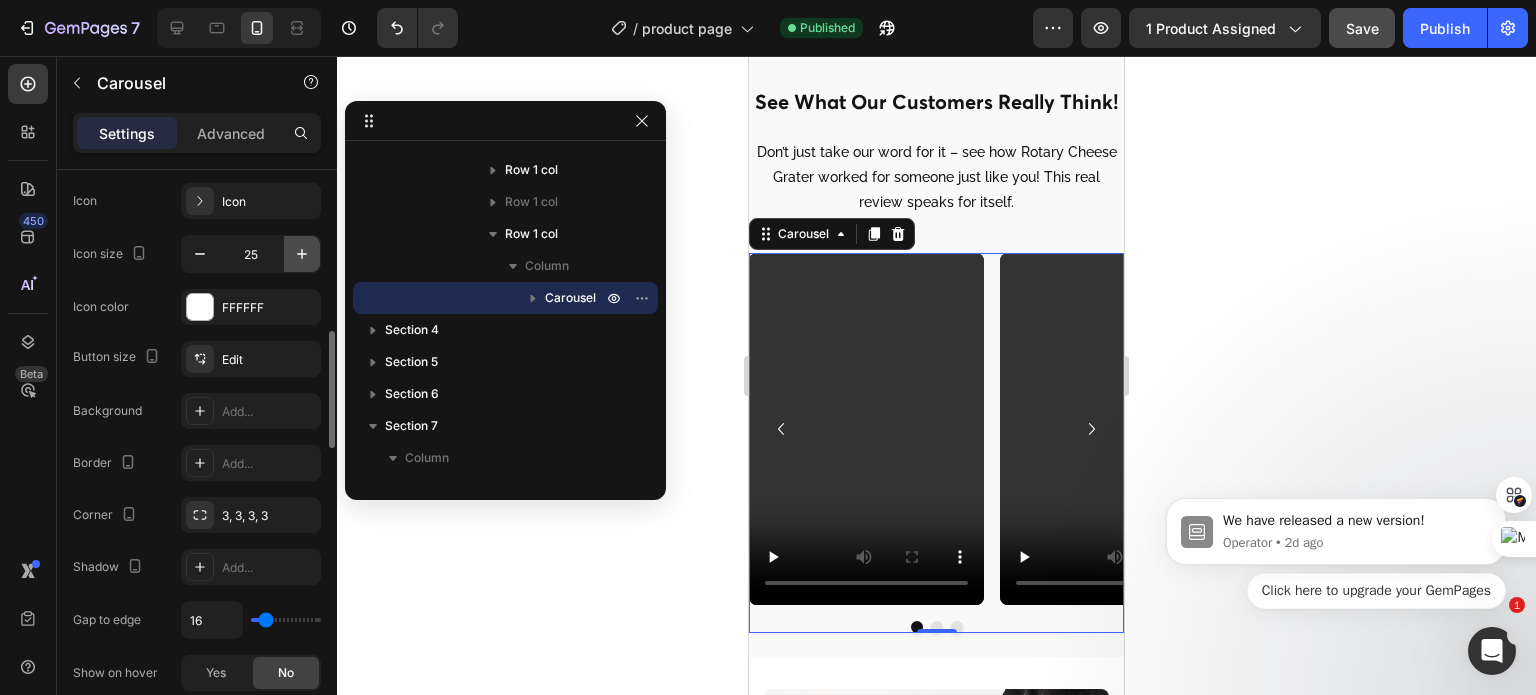 click 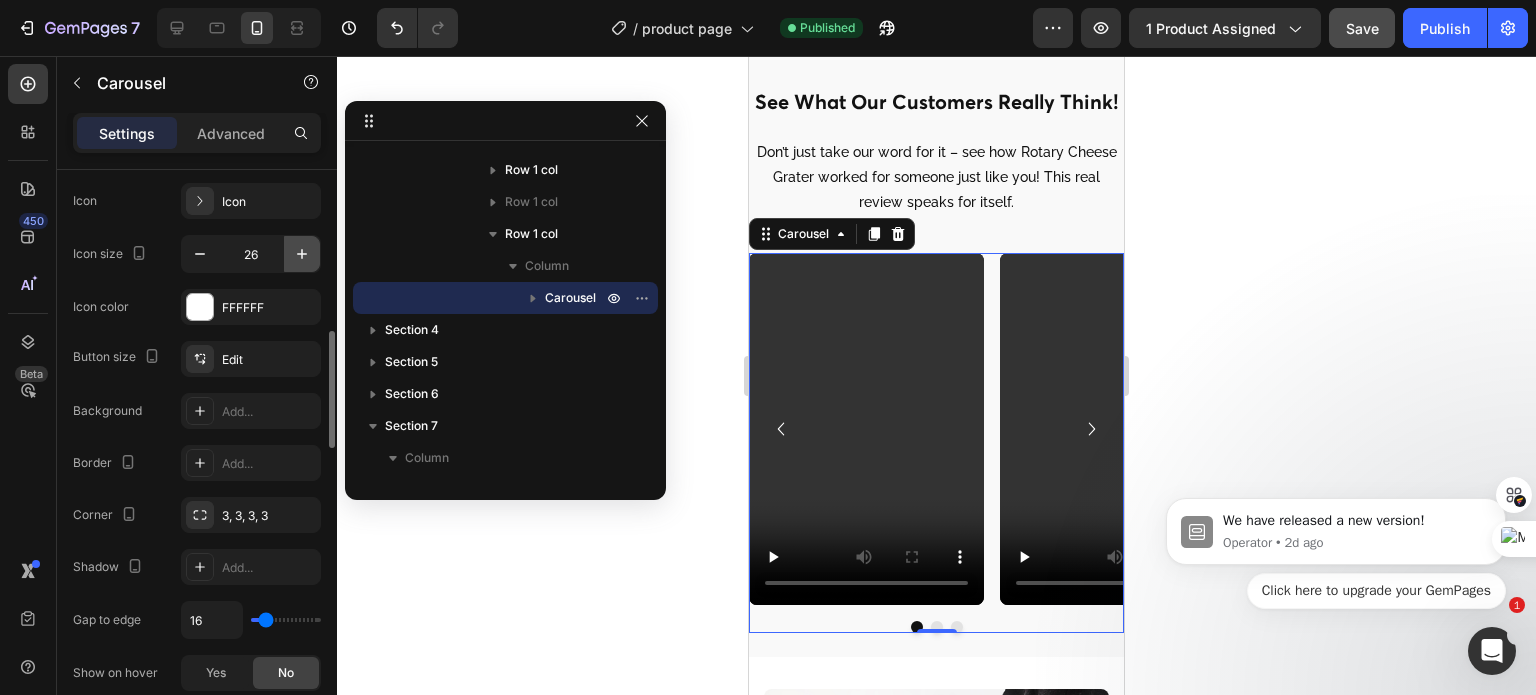 click 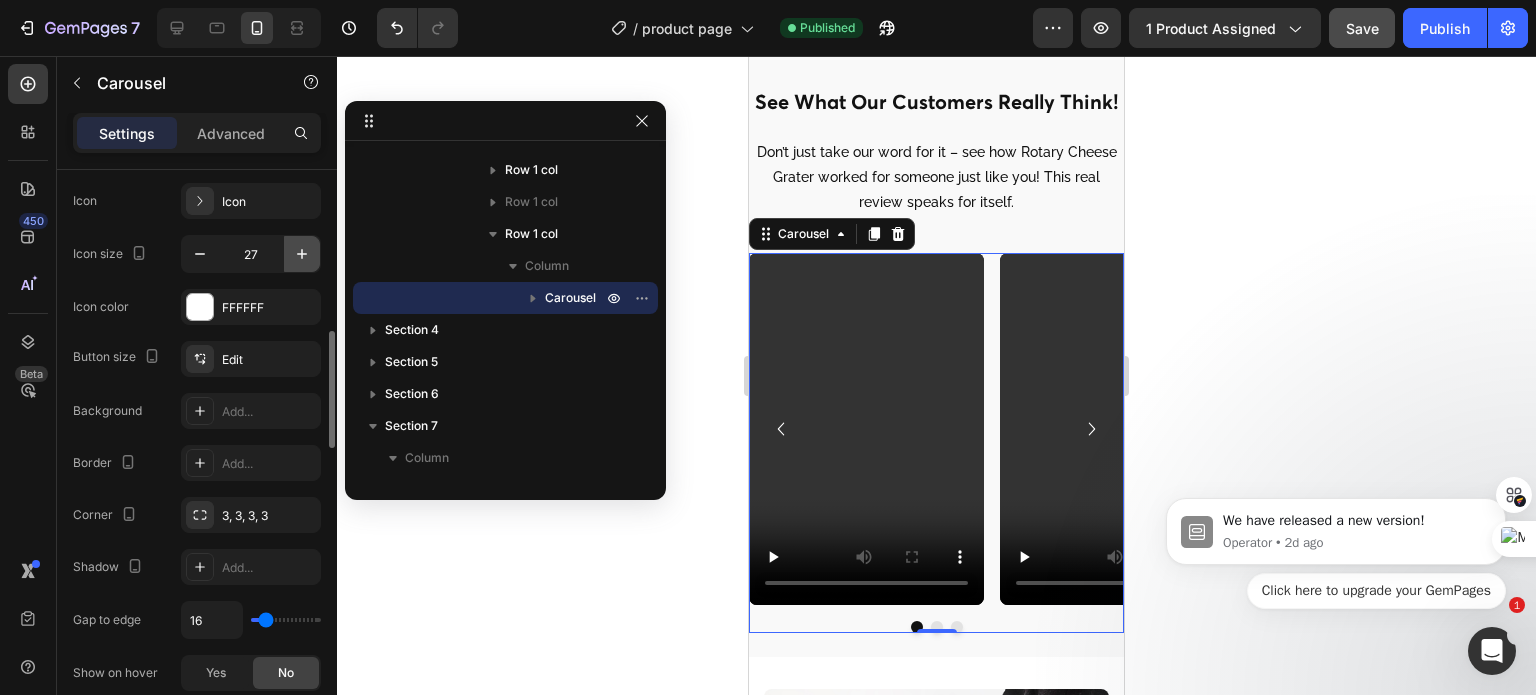 click 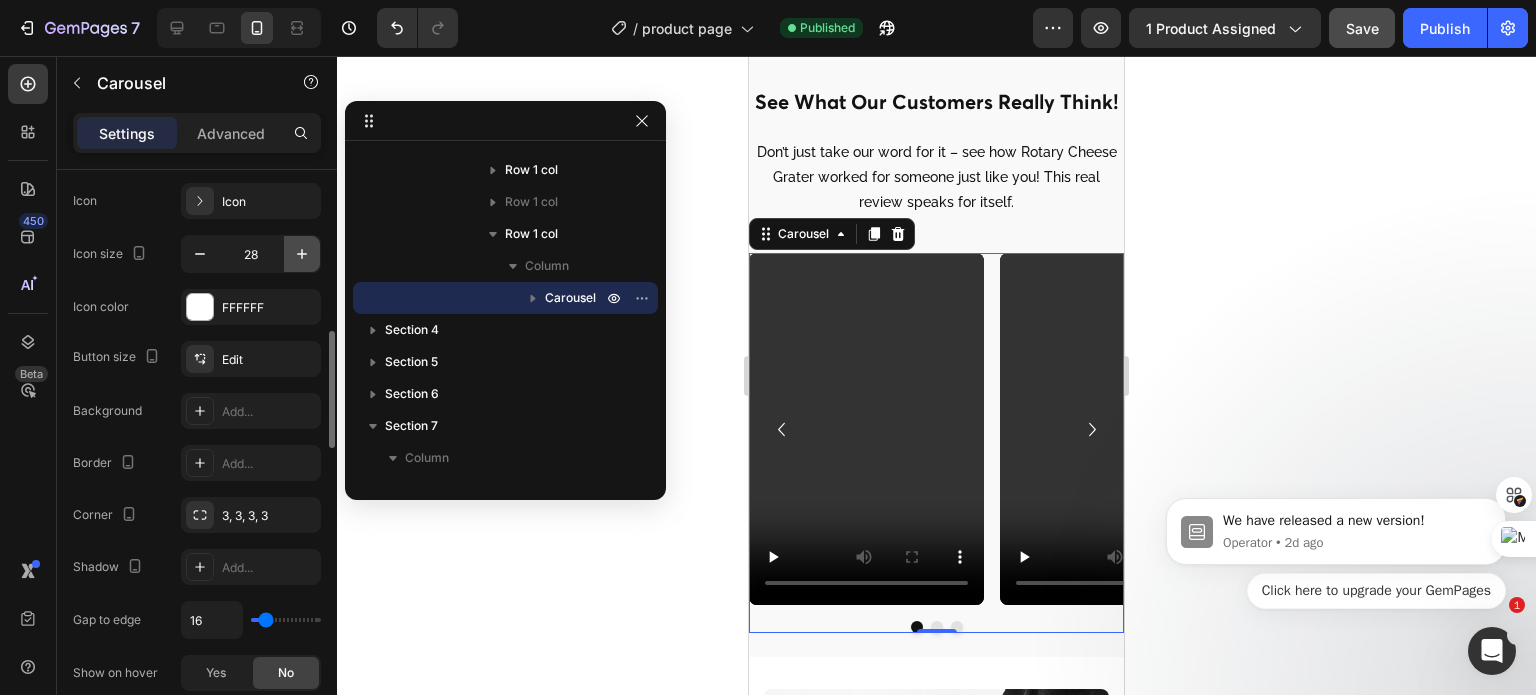 click 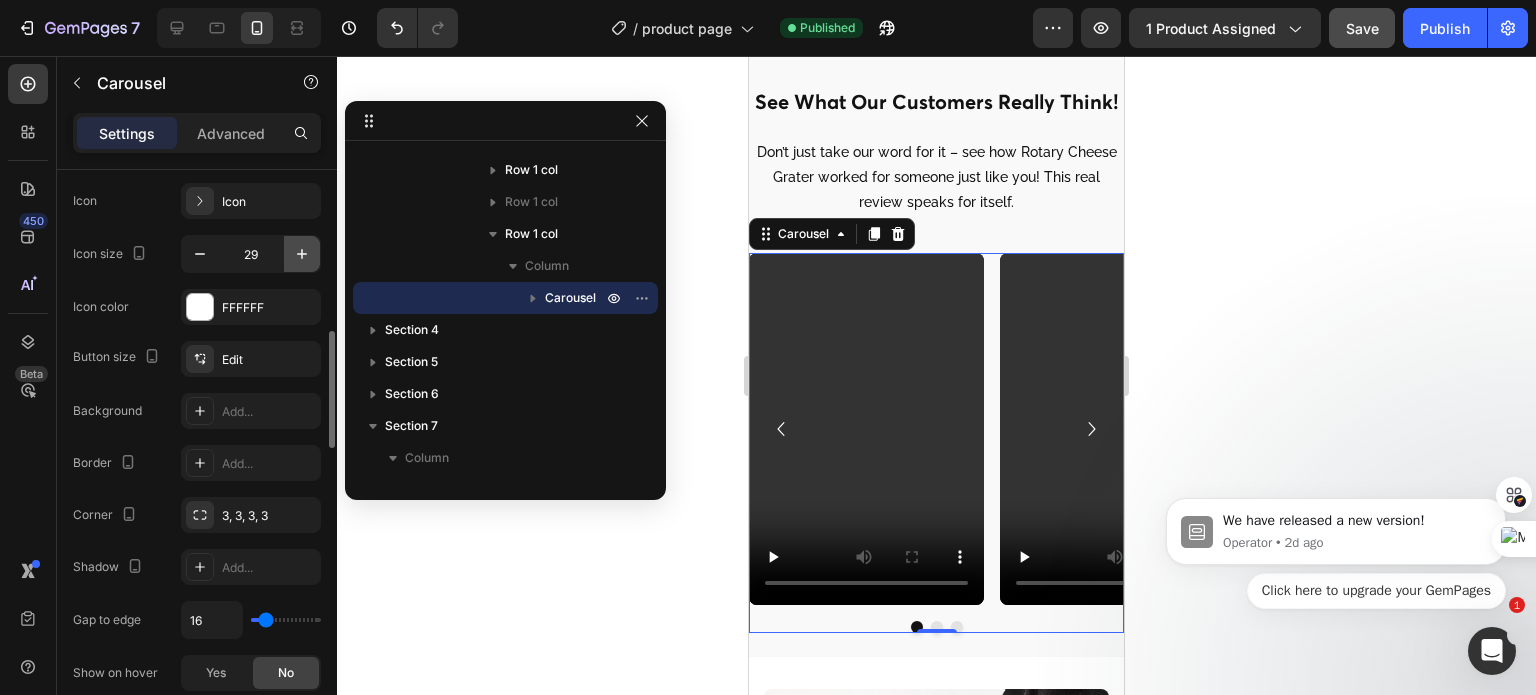 click 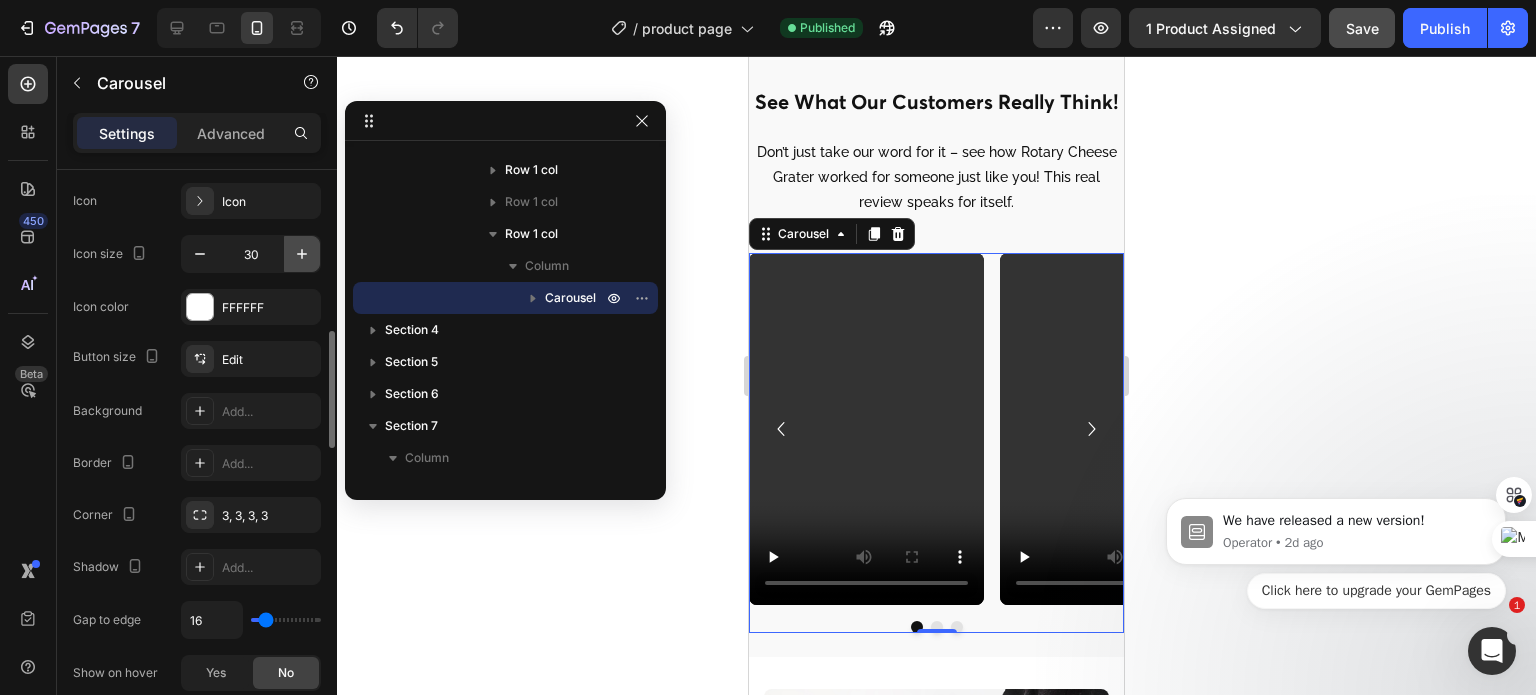 click 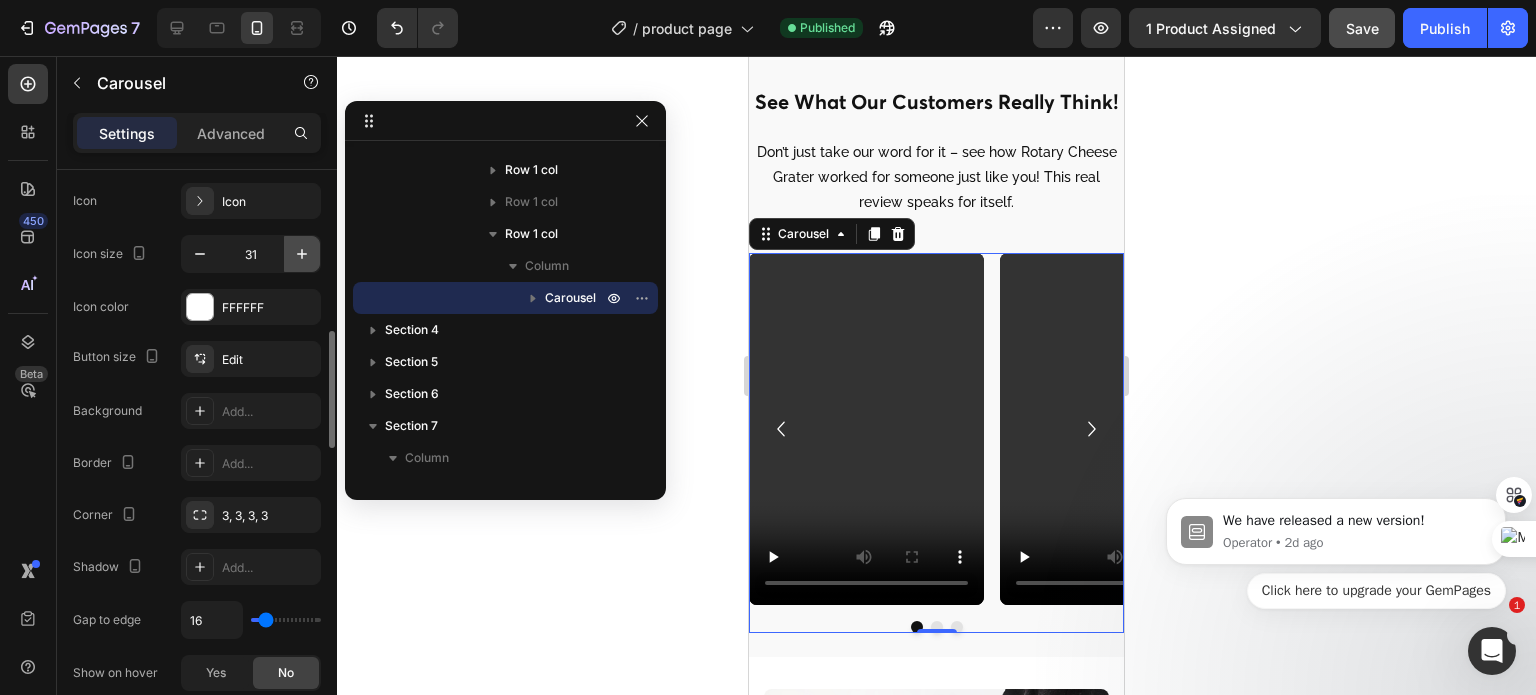 click 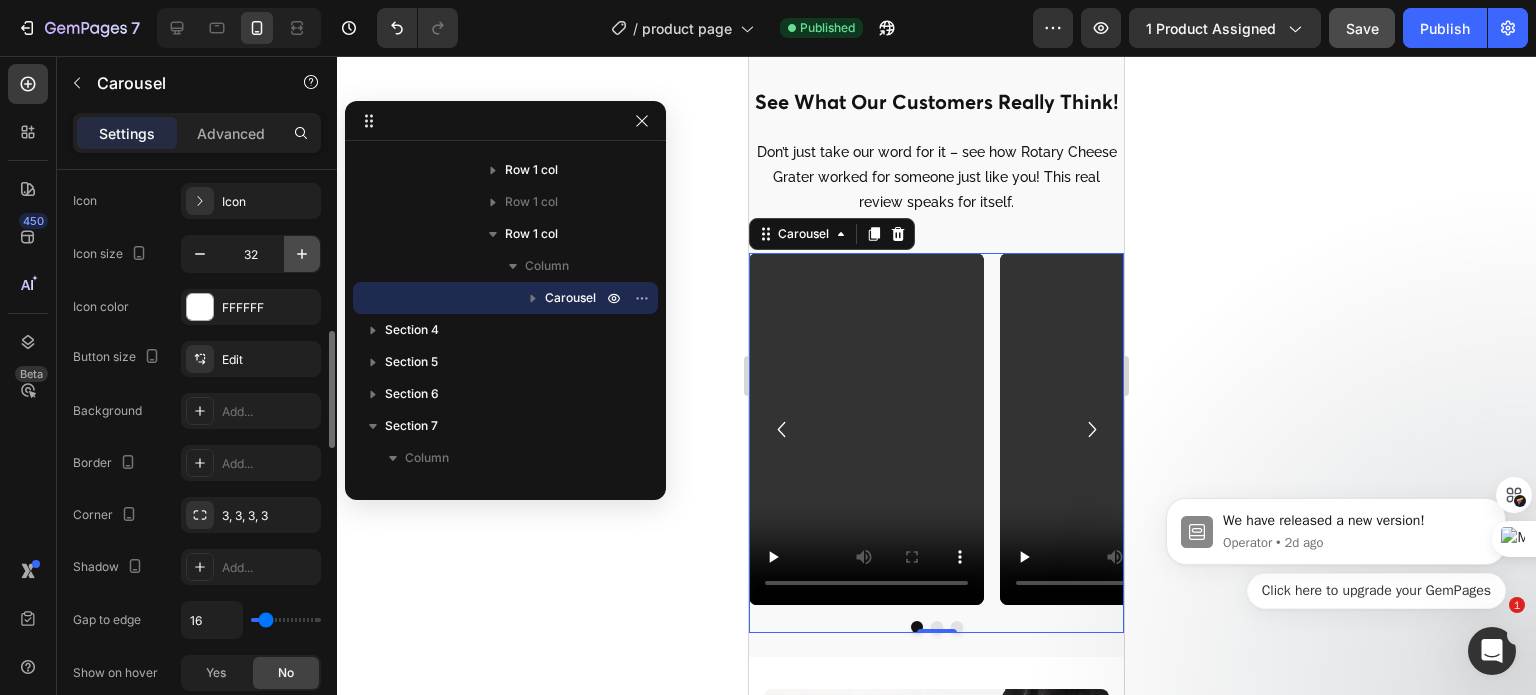 click 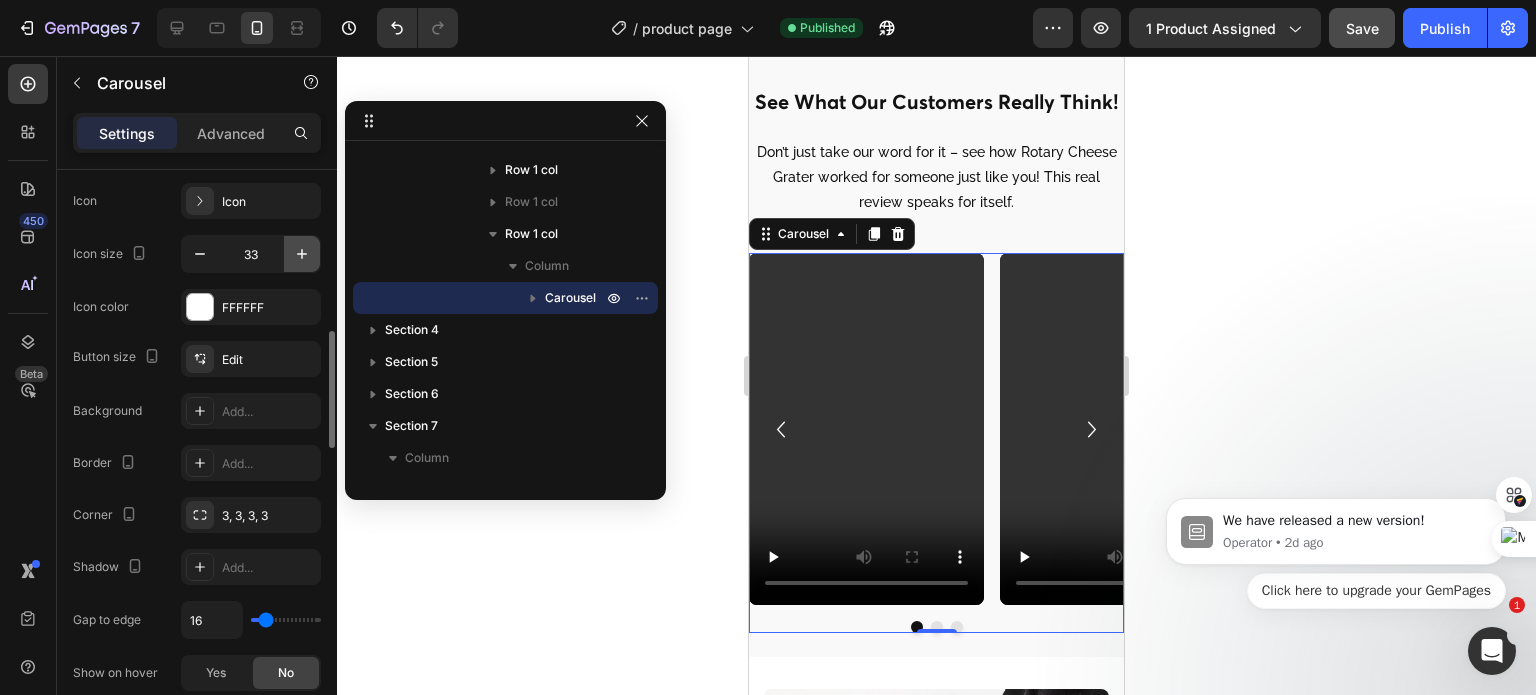 click 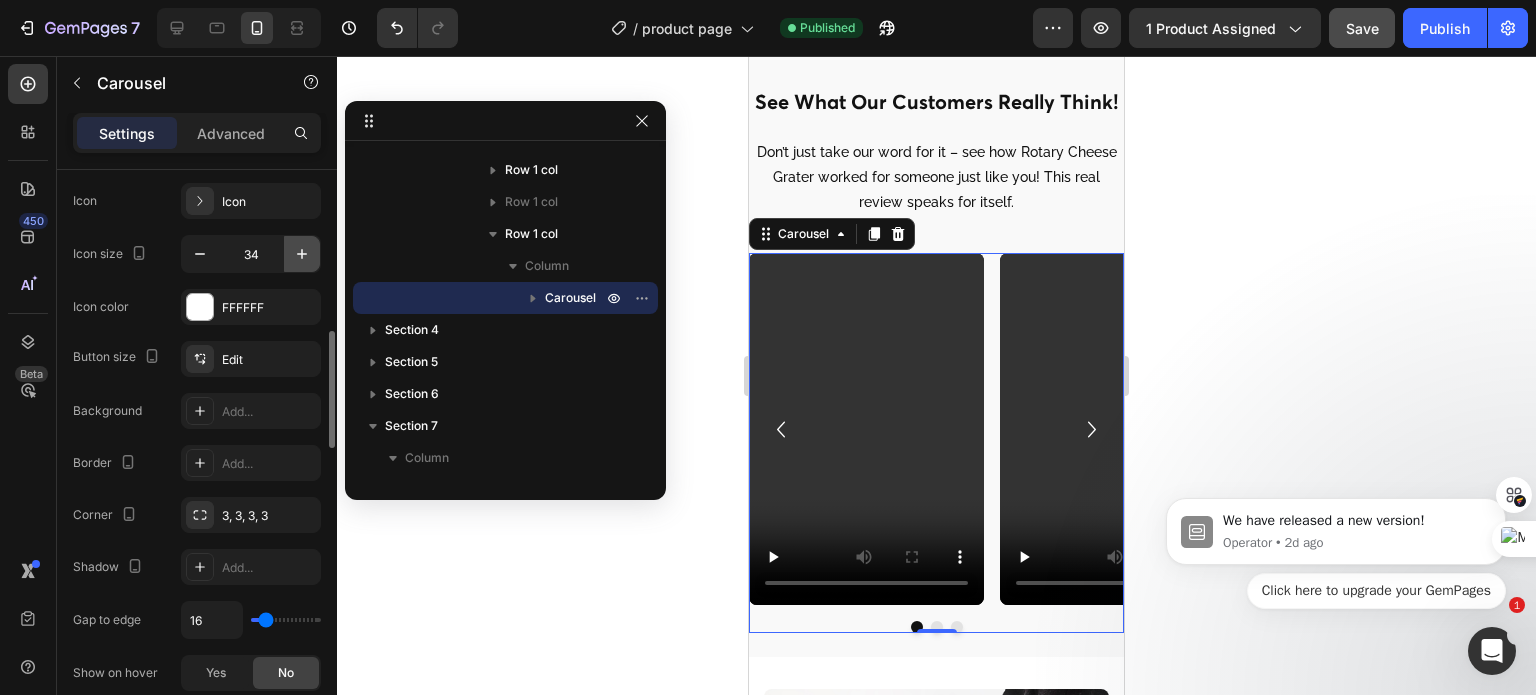 click 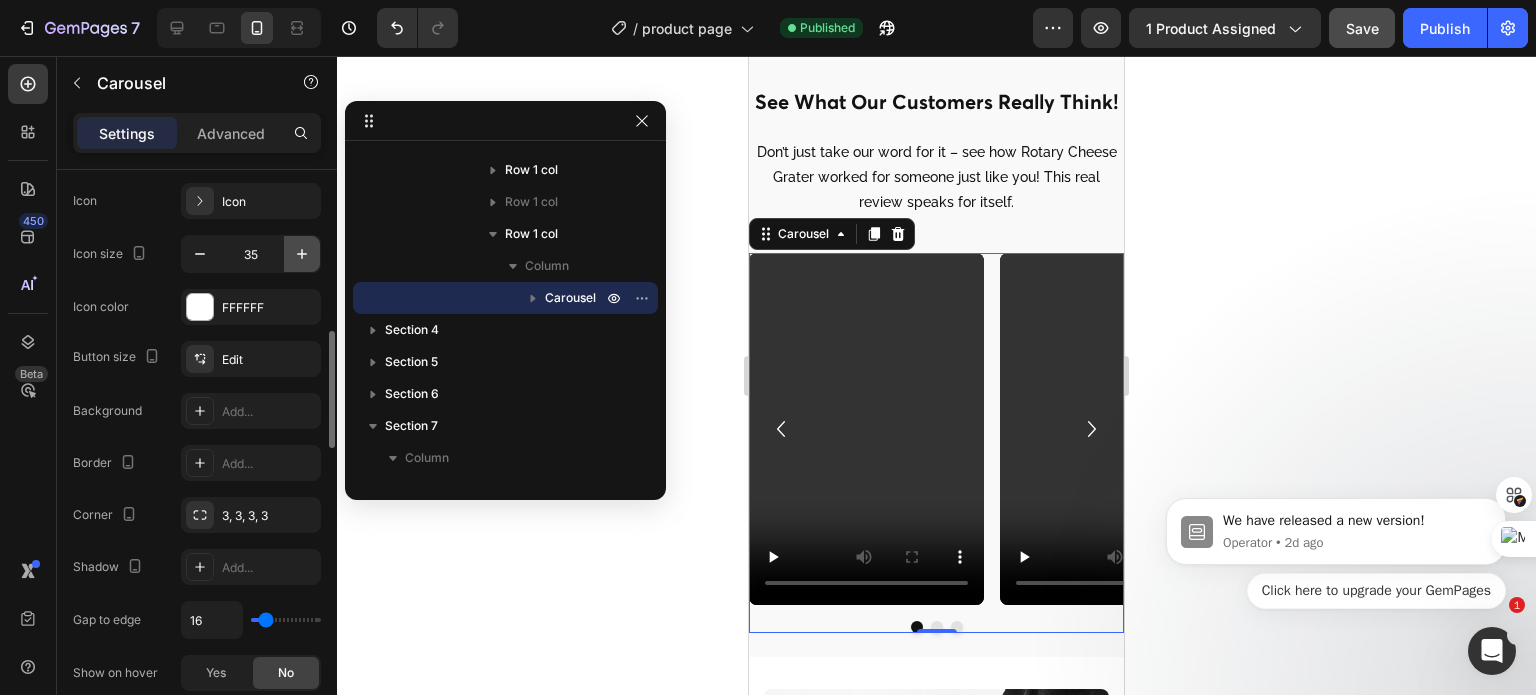 click 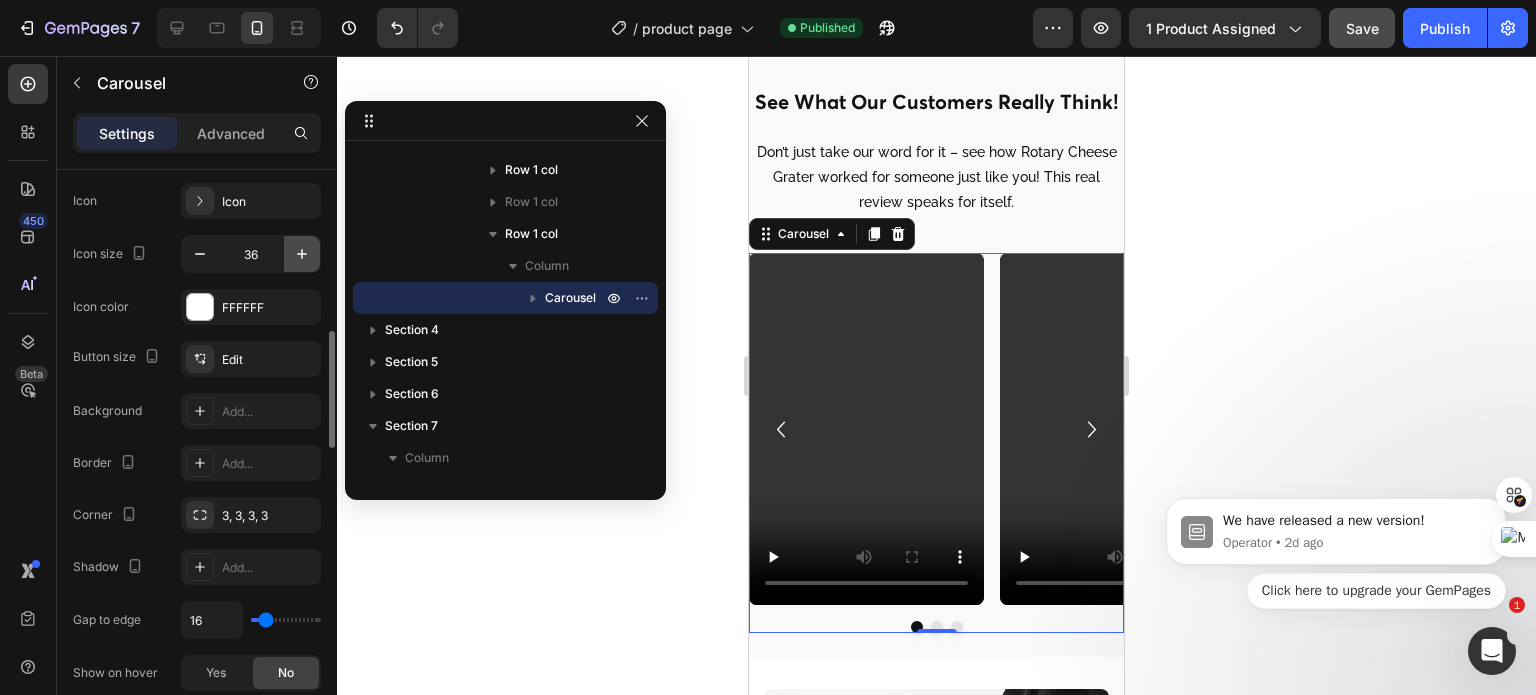 click 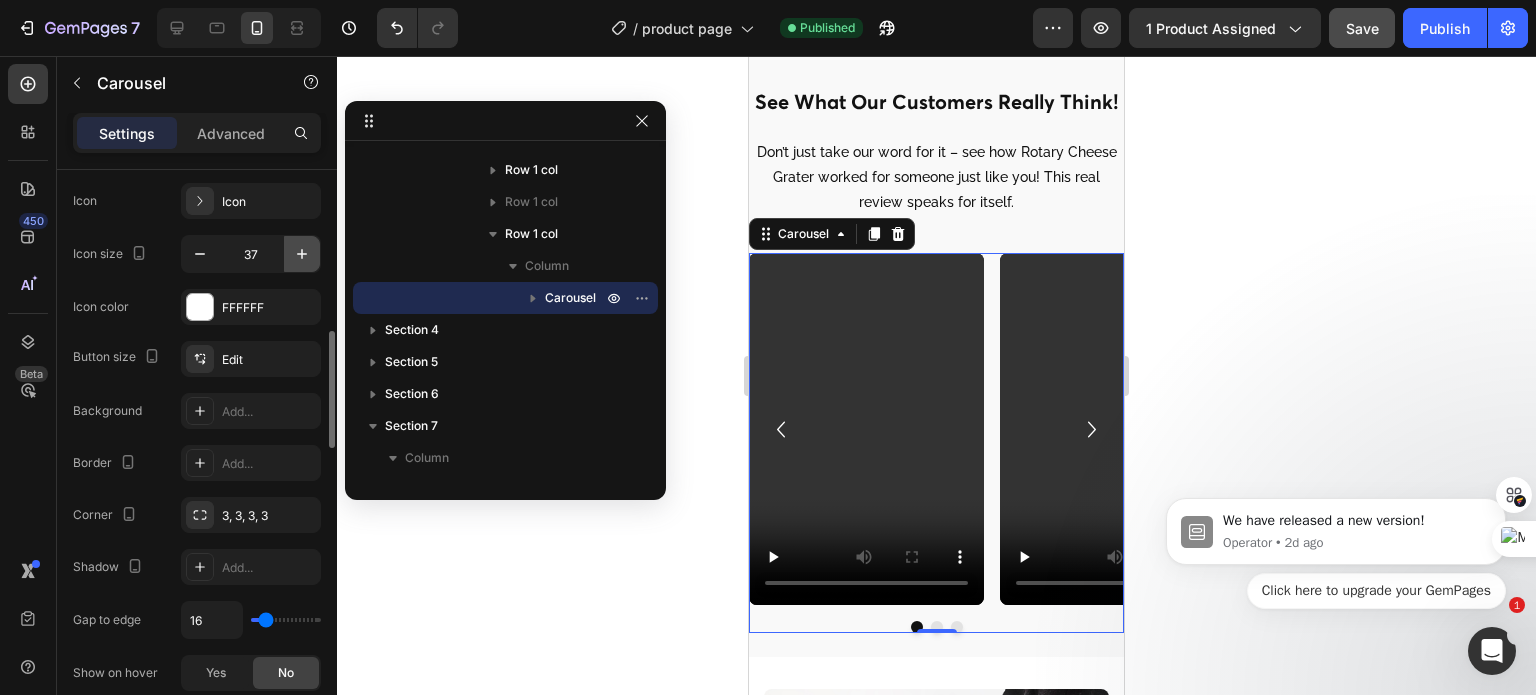 click 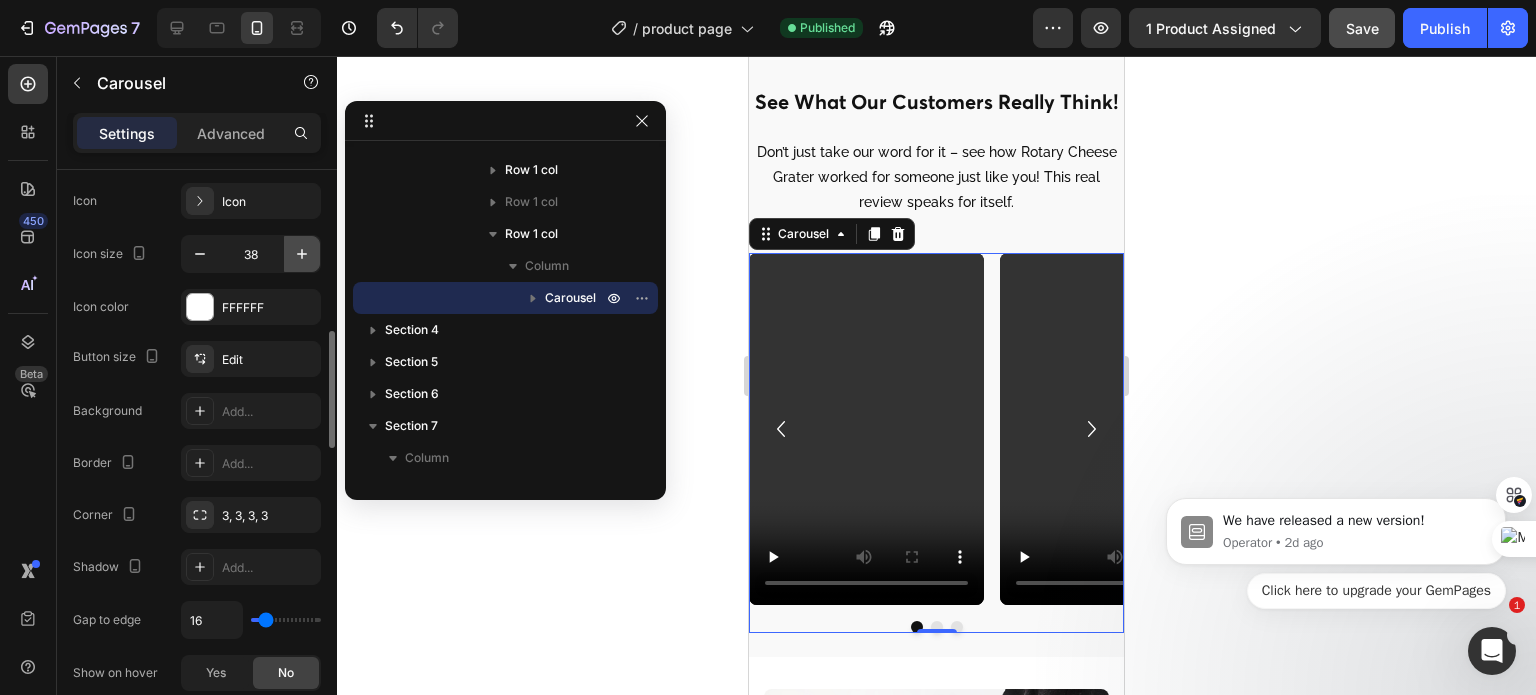 click at bounding box center [302, 254] 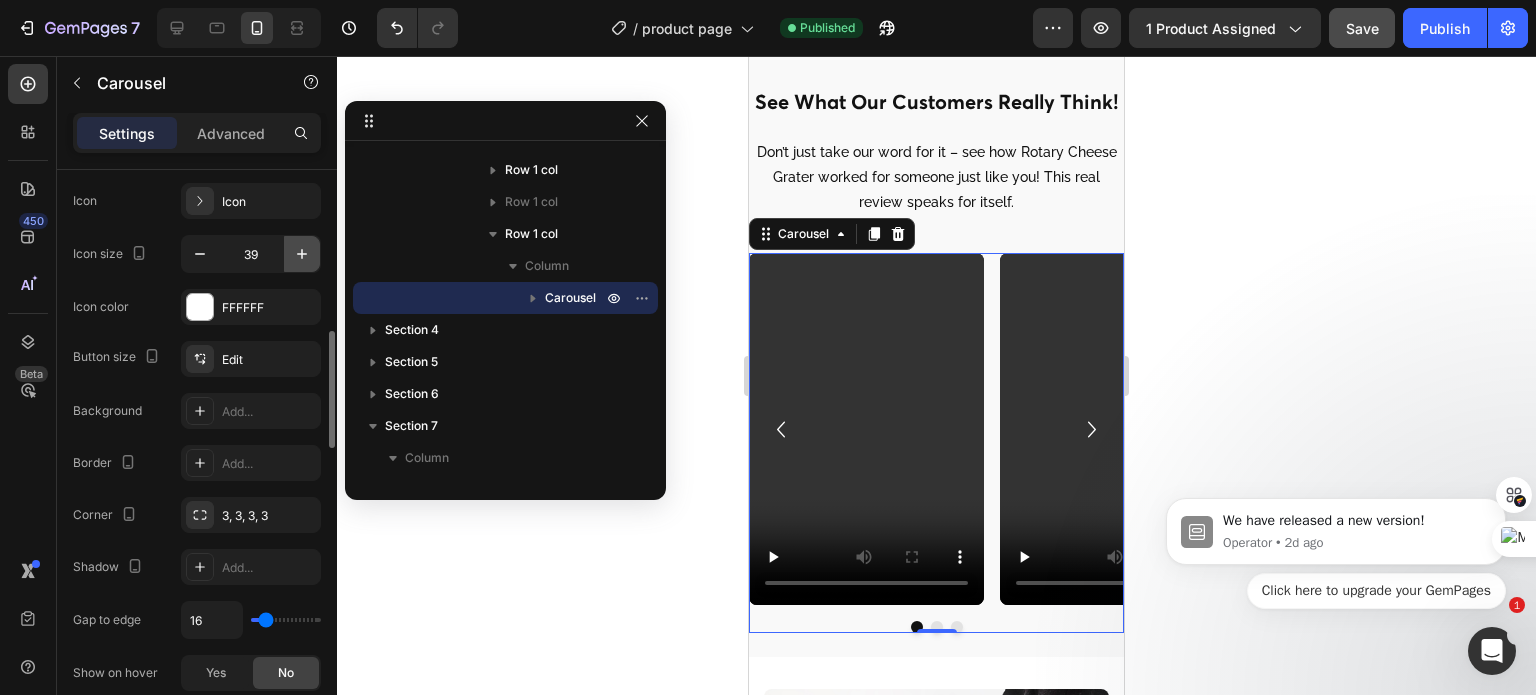 click at bounding box center (302, 254) 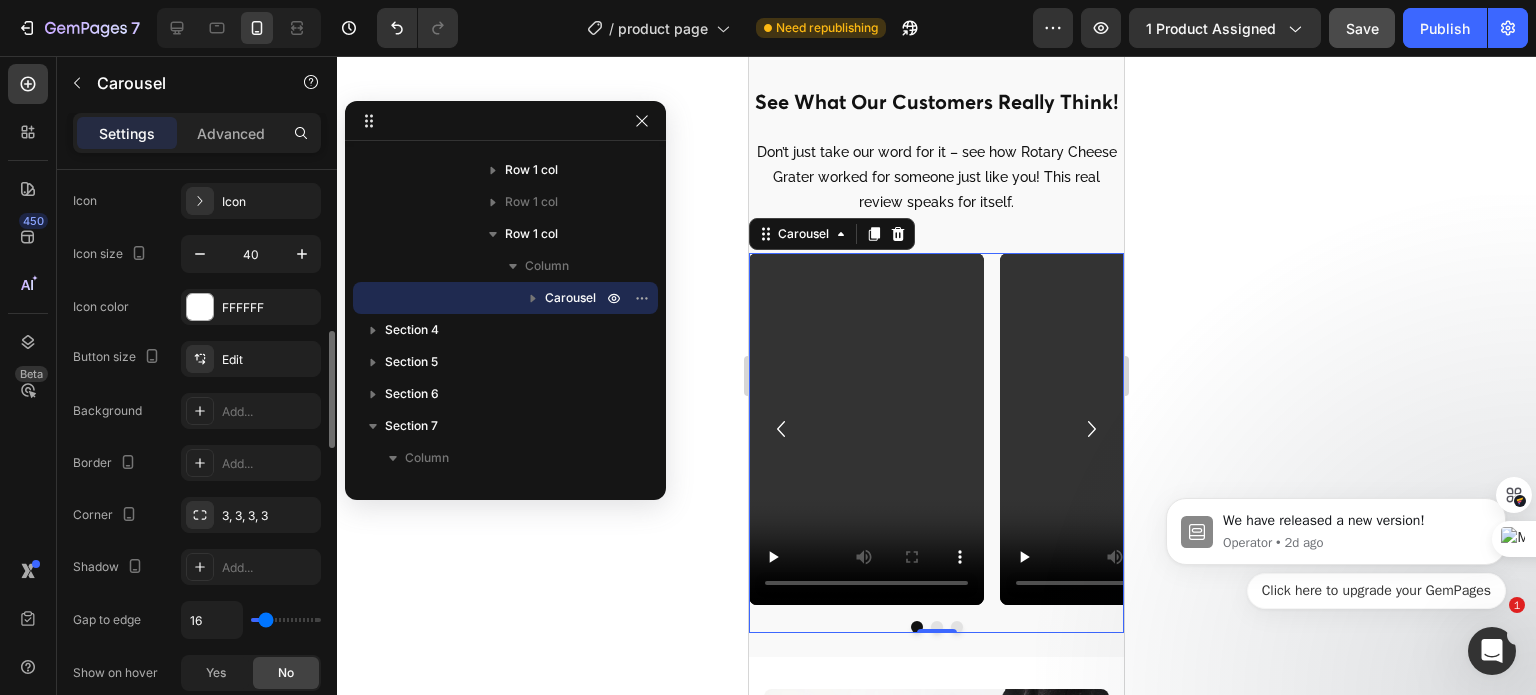 click on "Button size Edit Background Add... Border Add... Corner 3, 3, 3, 3 Shadow Add... Gap to edge 16 Show on hover Yes No" 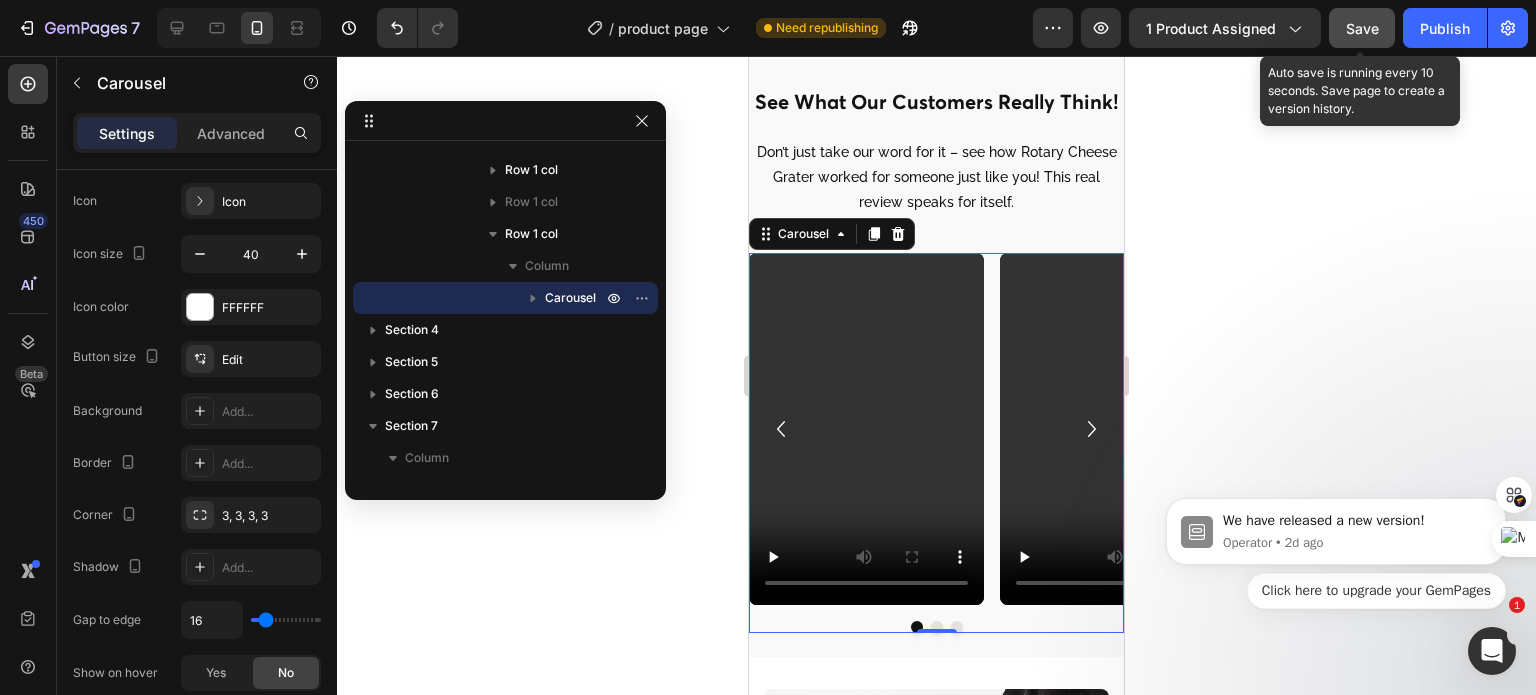 click on "Save" 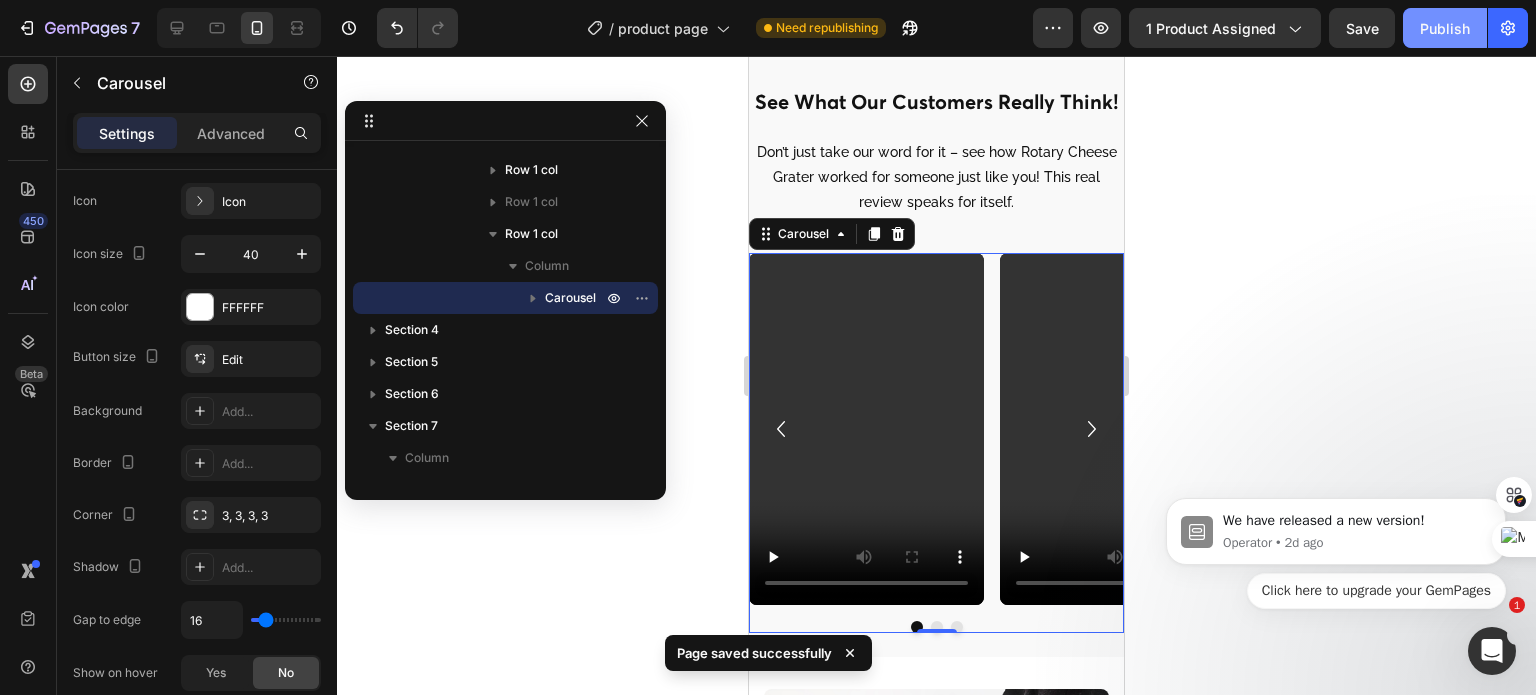 click on "Publish" 